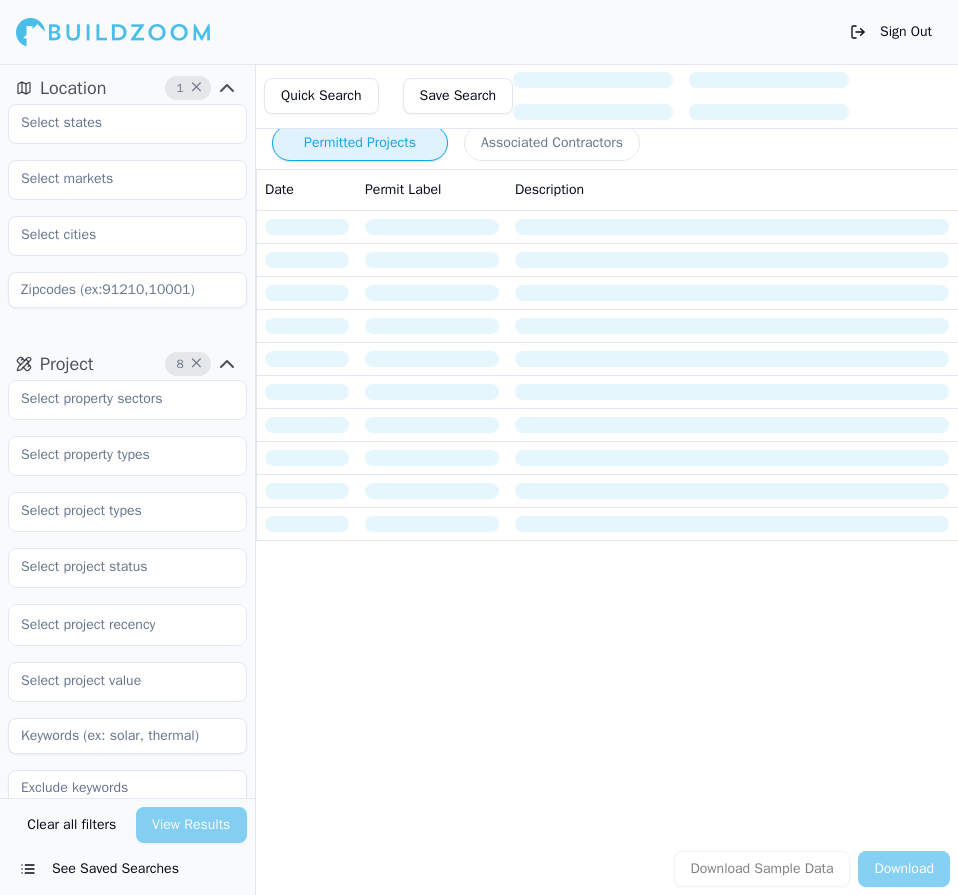 scroll, scrollTop: 0, scrollLeft: 0, axis: both 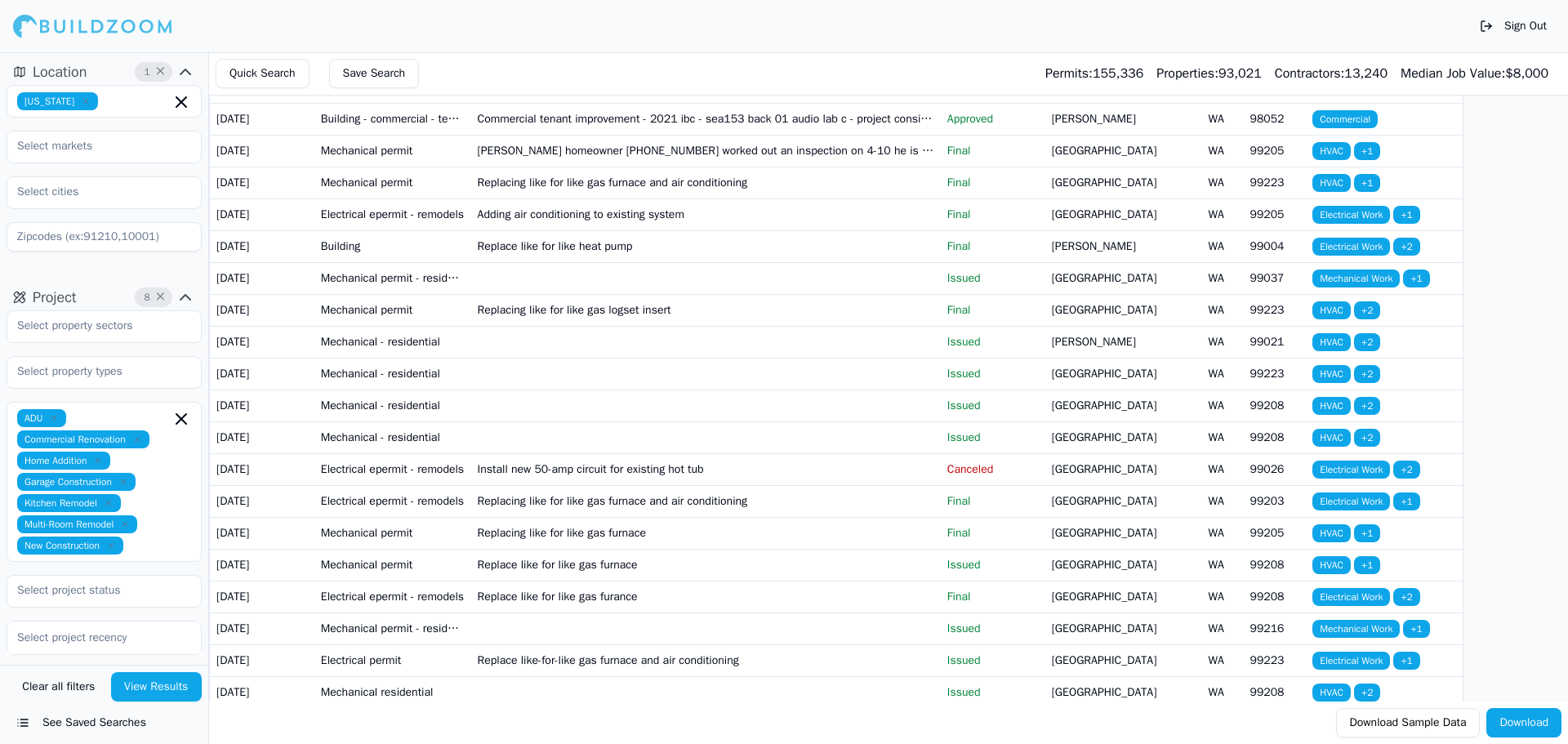 click on "Brown bear car wash conversion project mechanical permit for wash bay conversion from self-serve to automatic" at bounding box center [706, -196] 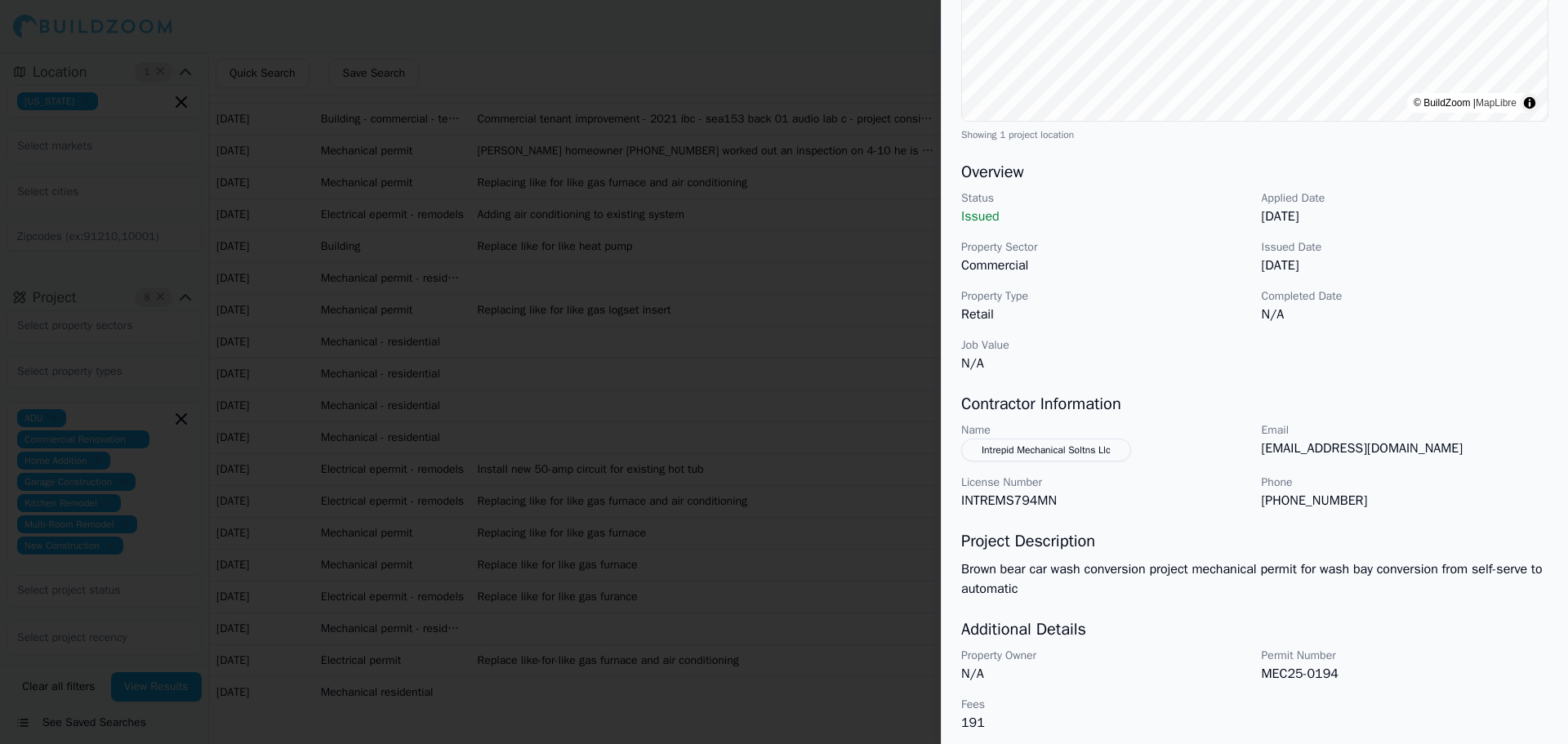 scroll, scrollTop: 320, scrollLeft: 0, axis: vertical 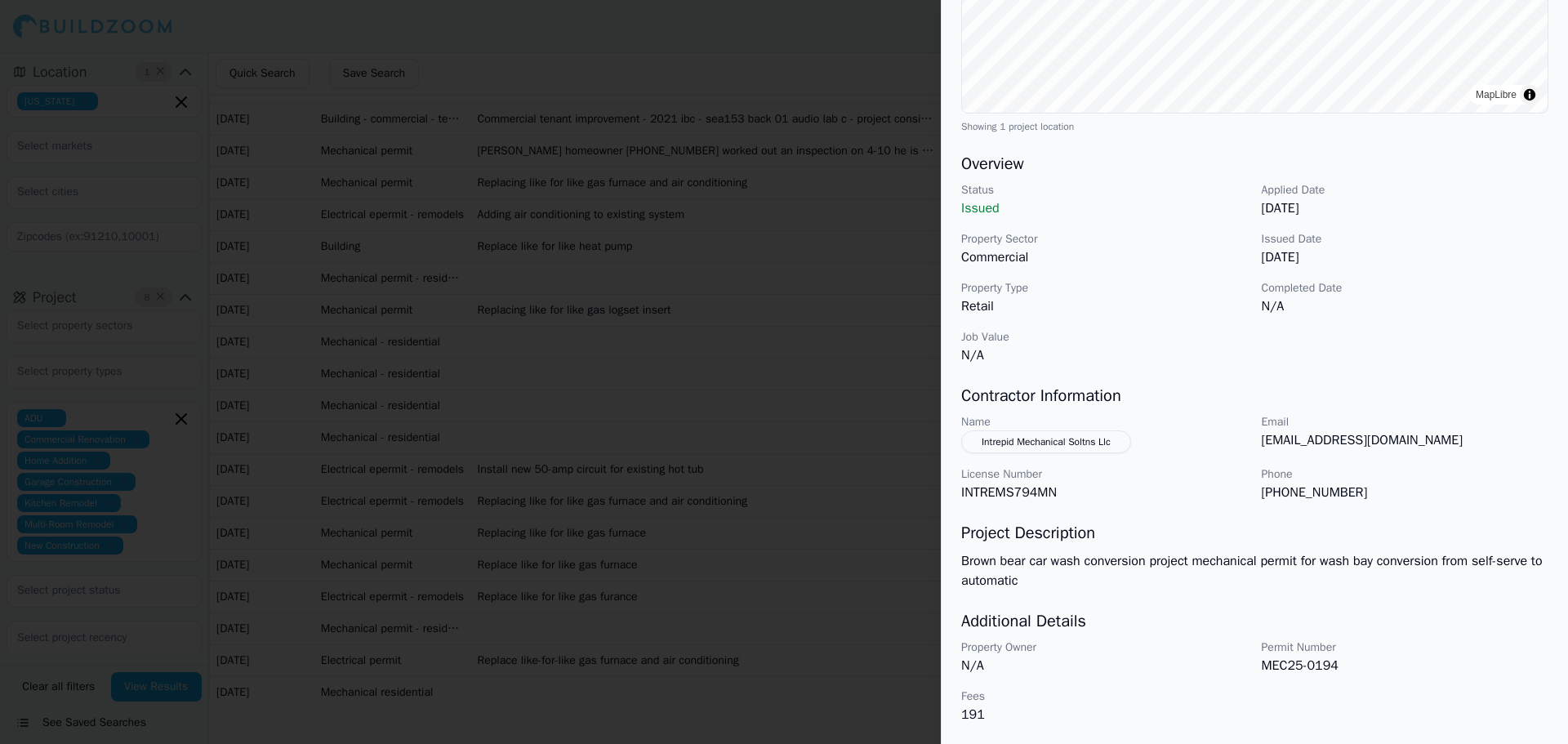 click at bounding box center (784, 372) 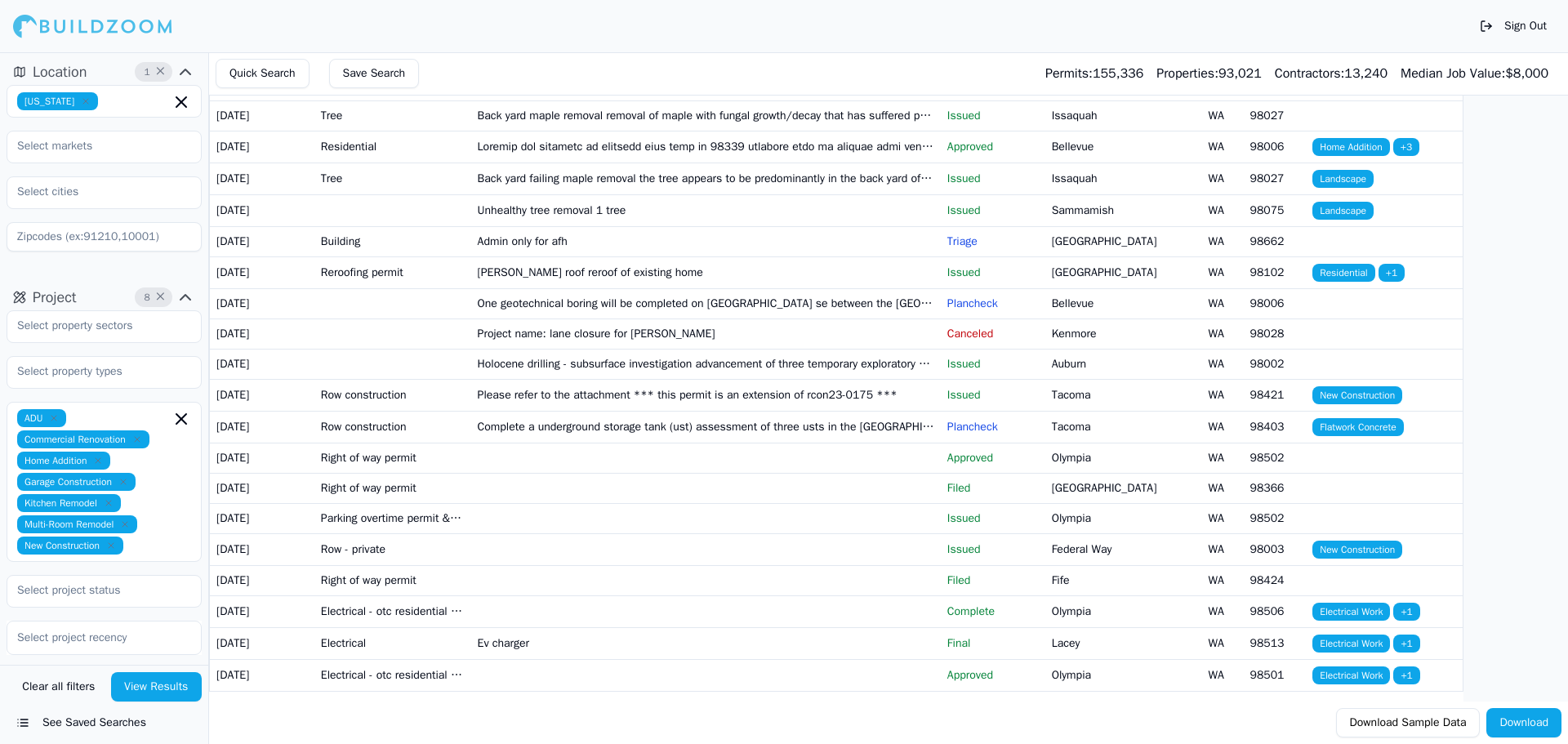 scroll, scrollTop: 3669, scrollLeft: 0, axis: vertical 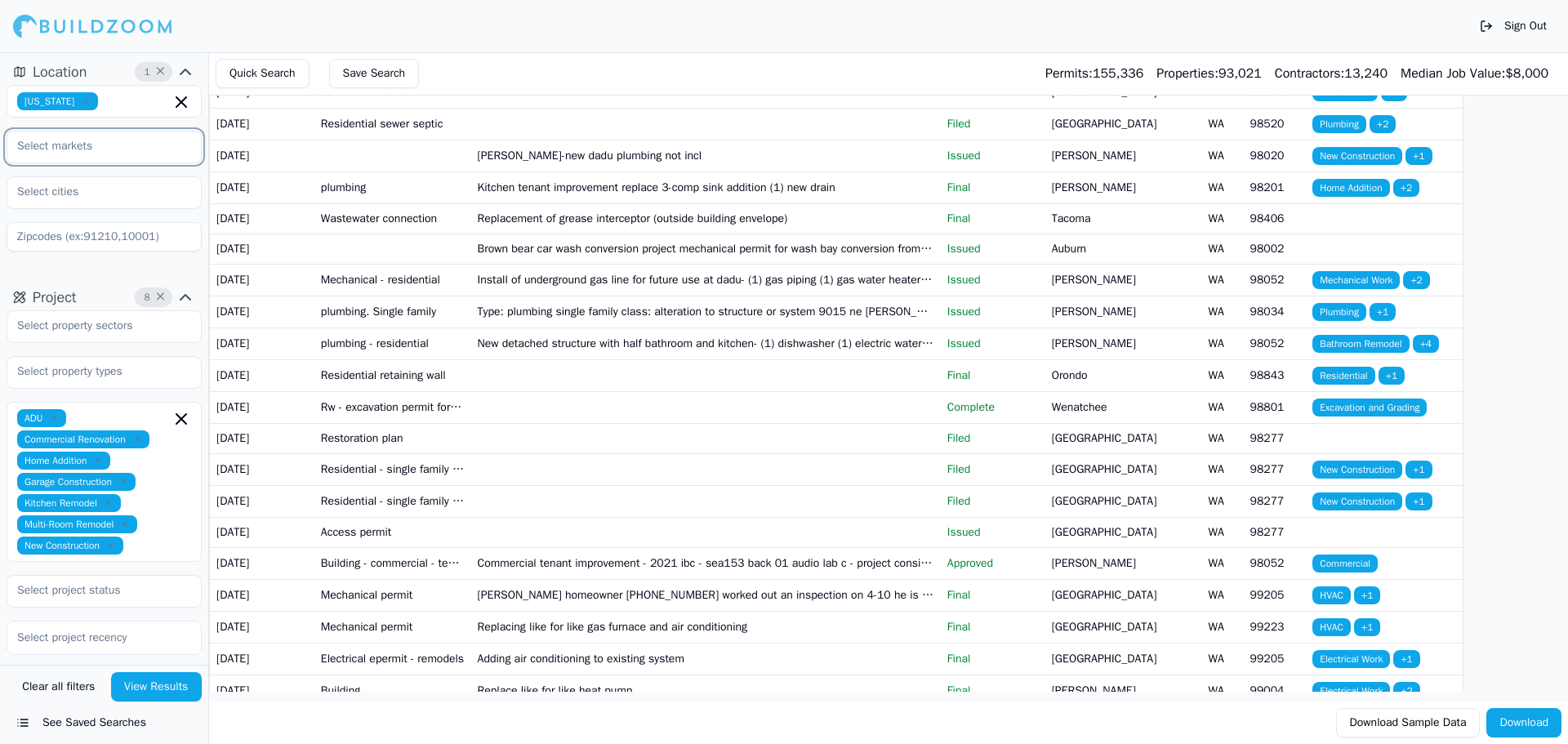 click at bounding box center (94, 146) 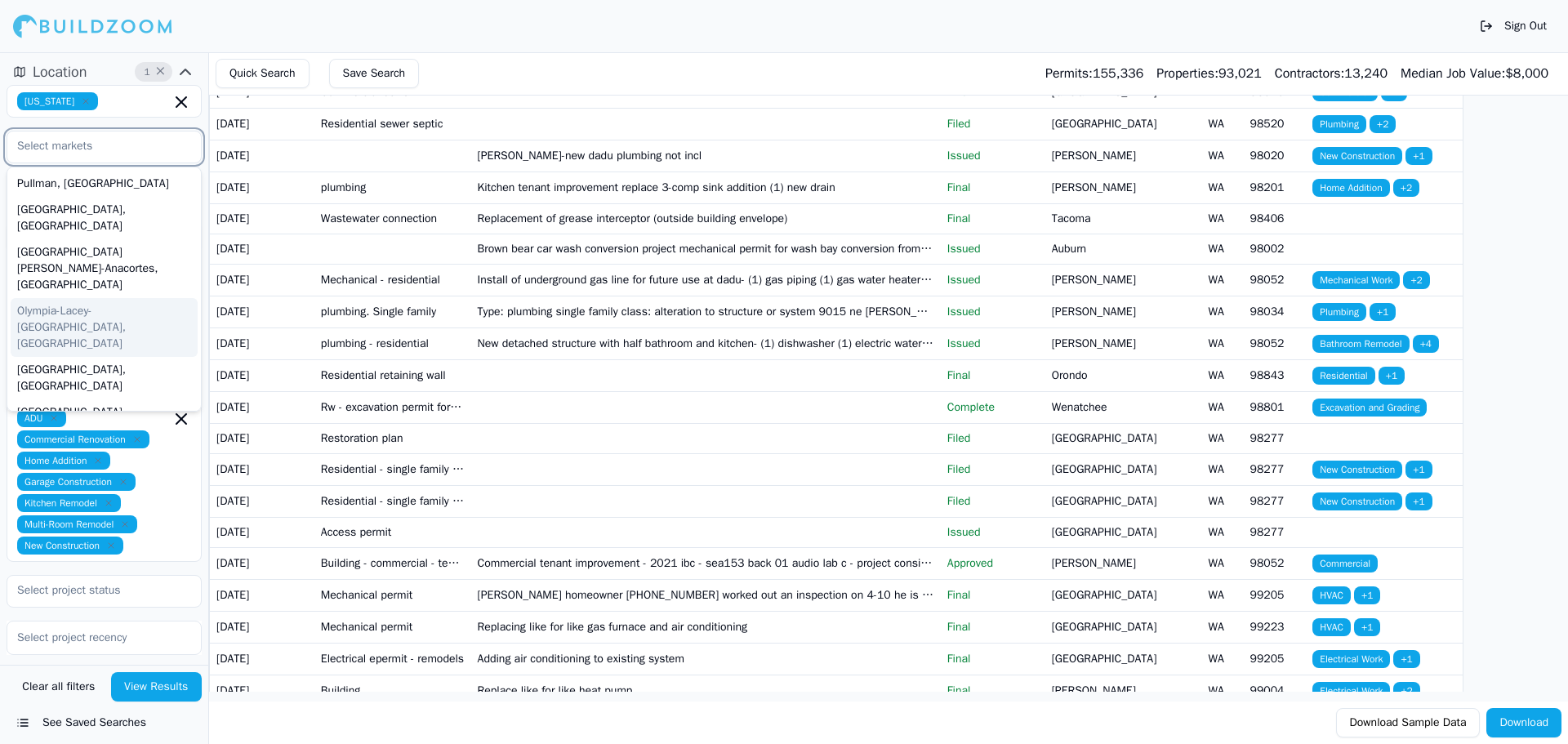 click on "Olympia-Lacey-[GEOGRAPHIC_DATA], [GEOGRAPHIC_DATA]" at bounding box center [104, 327] 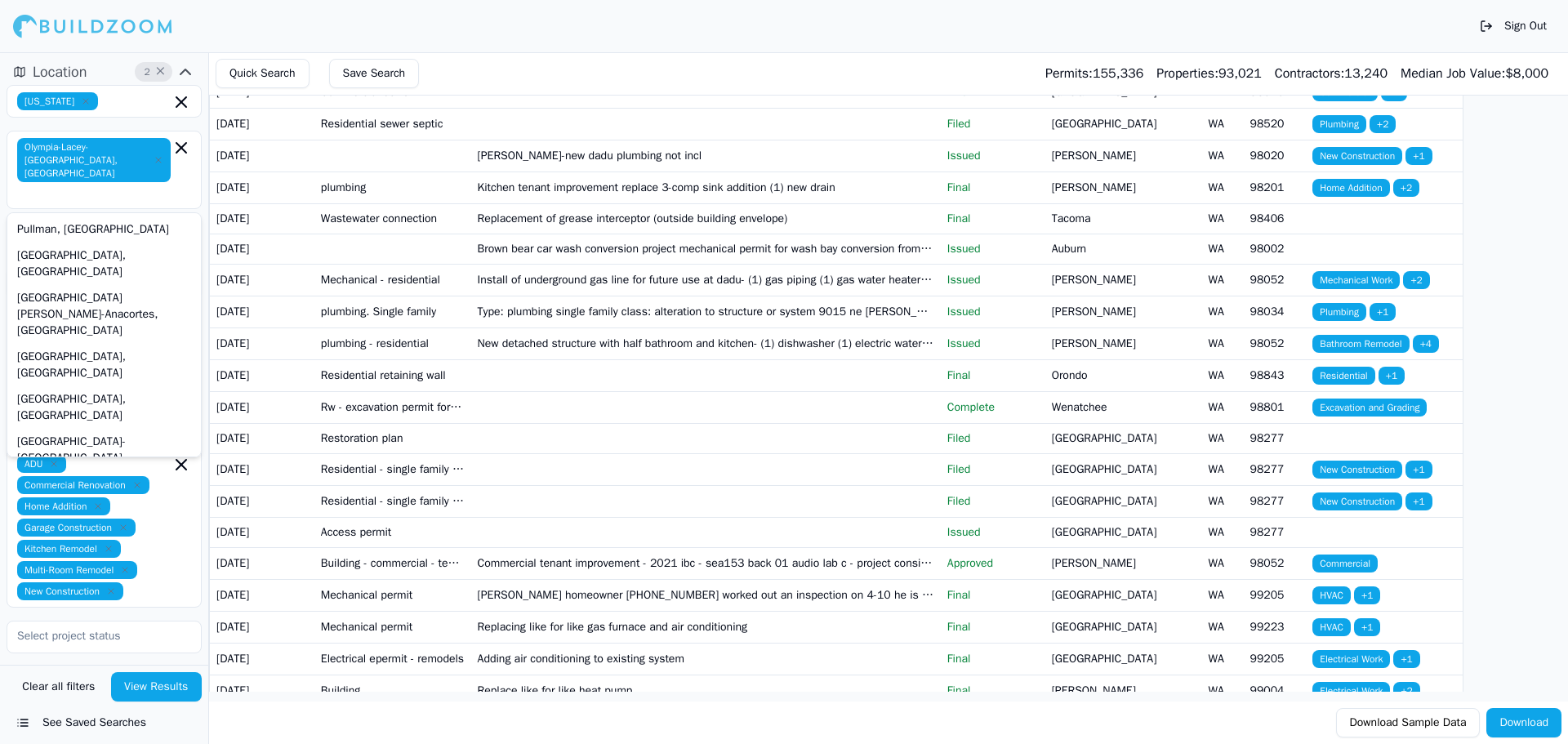 click on "View Results" at bounding box center [157, 687] 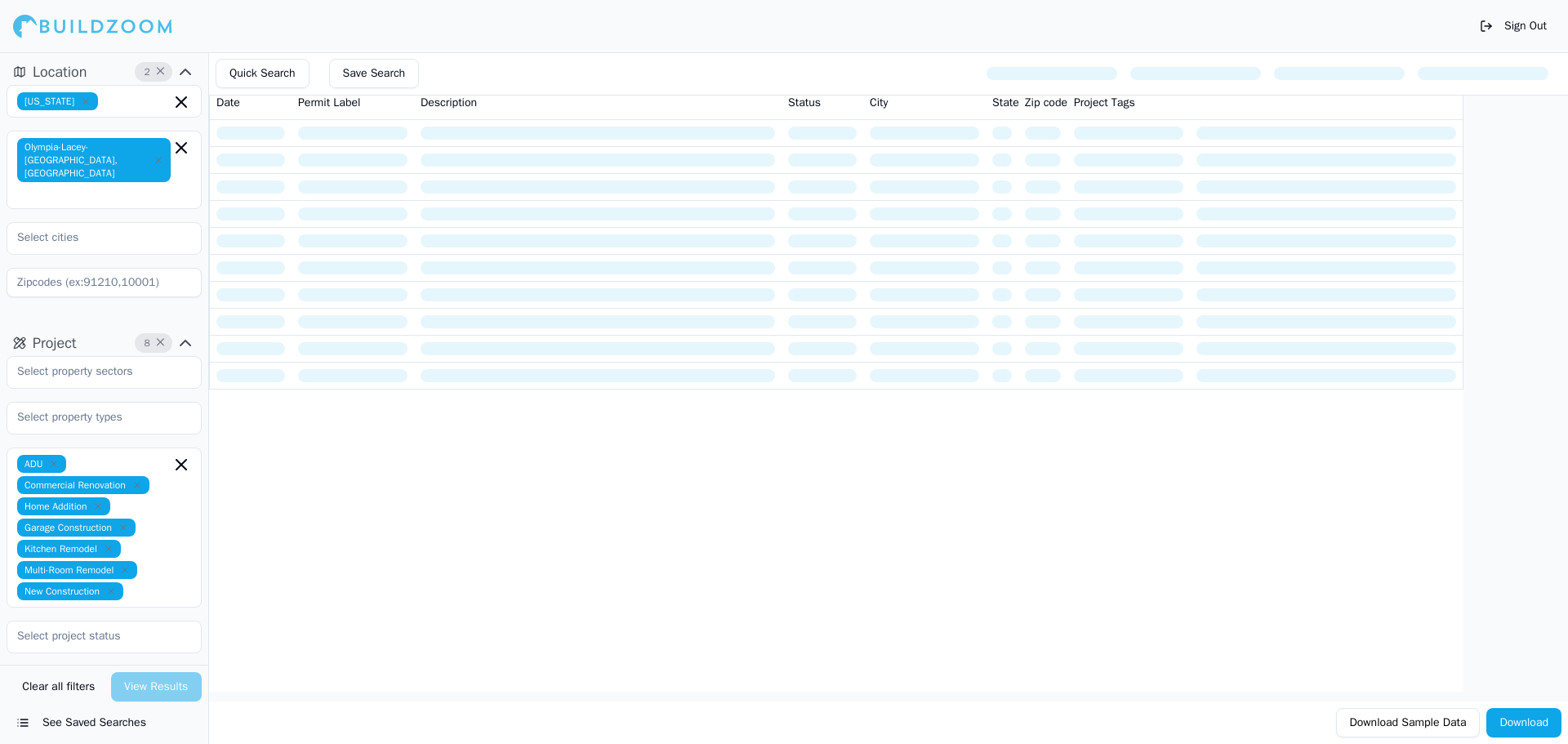 scroll, scrollTop: 0, scrollLeft: 0, axis: both 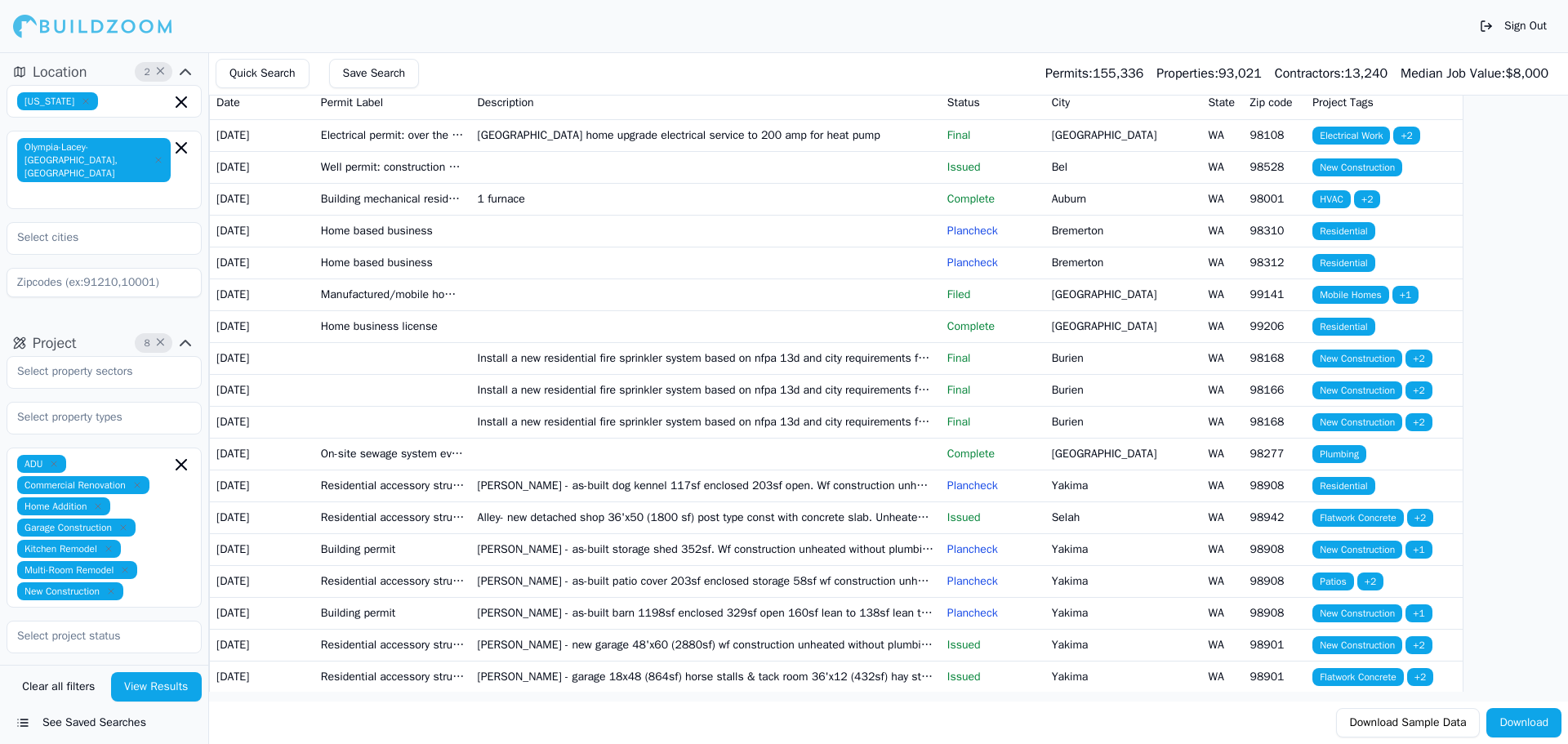 click on "Olympia-Lacey-[GEOGRAPHIC_DATA], [GEOGRAPHIC_DATA]" at bounding box center (104, 170) 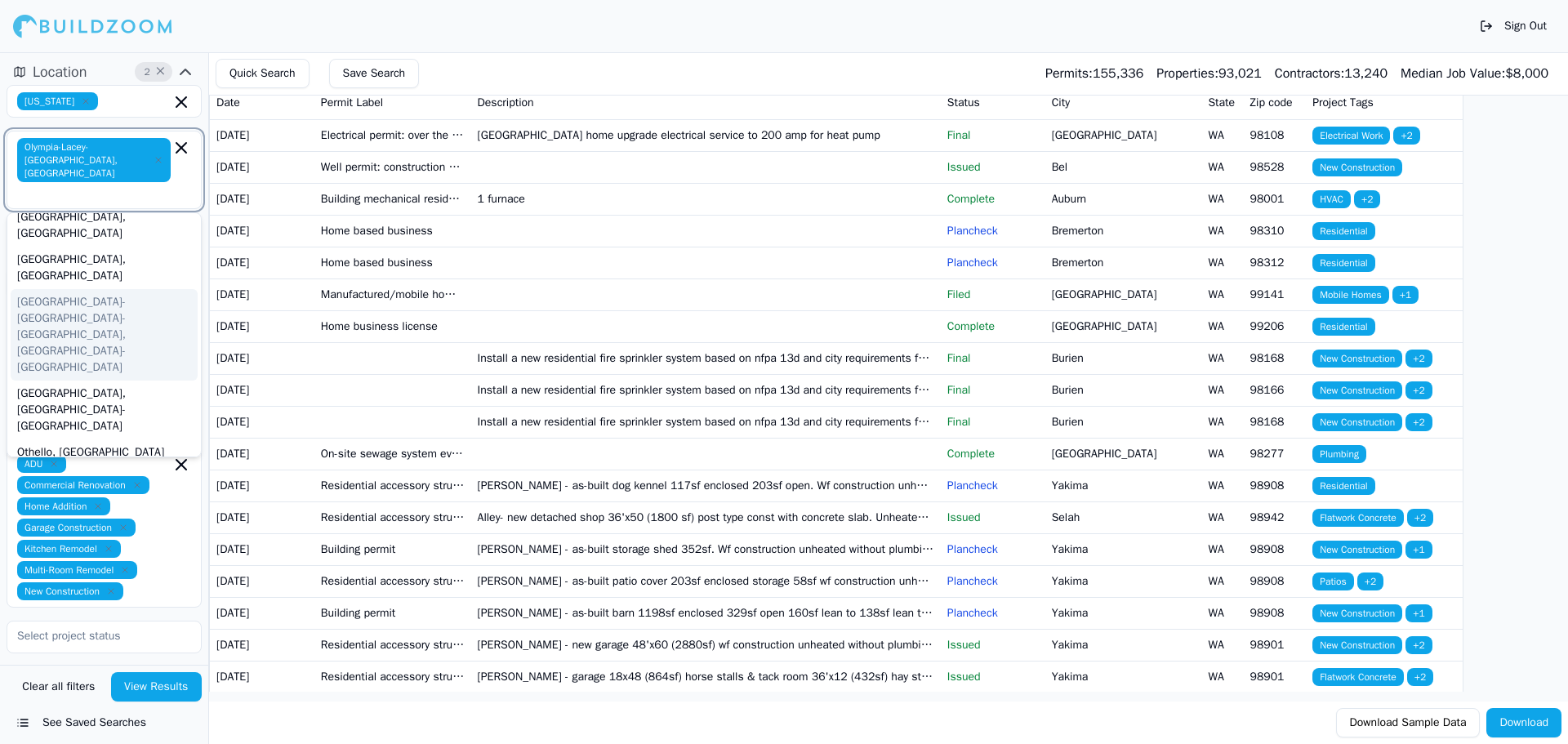 scroll, scrollTop: 163, scrollLeft: 0, axis: vertical 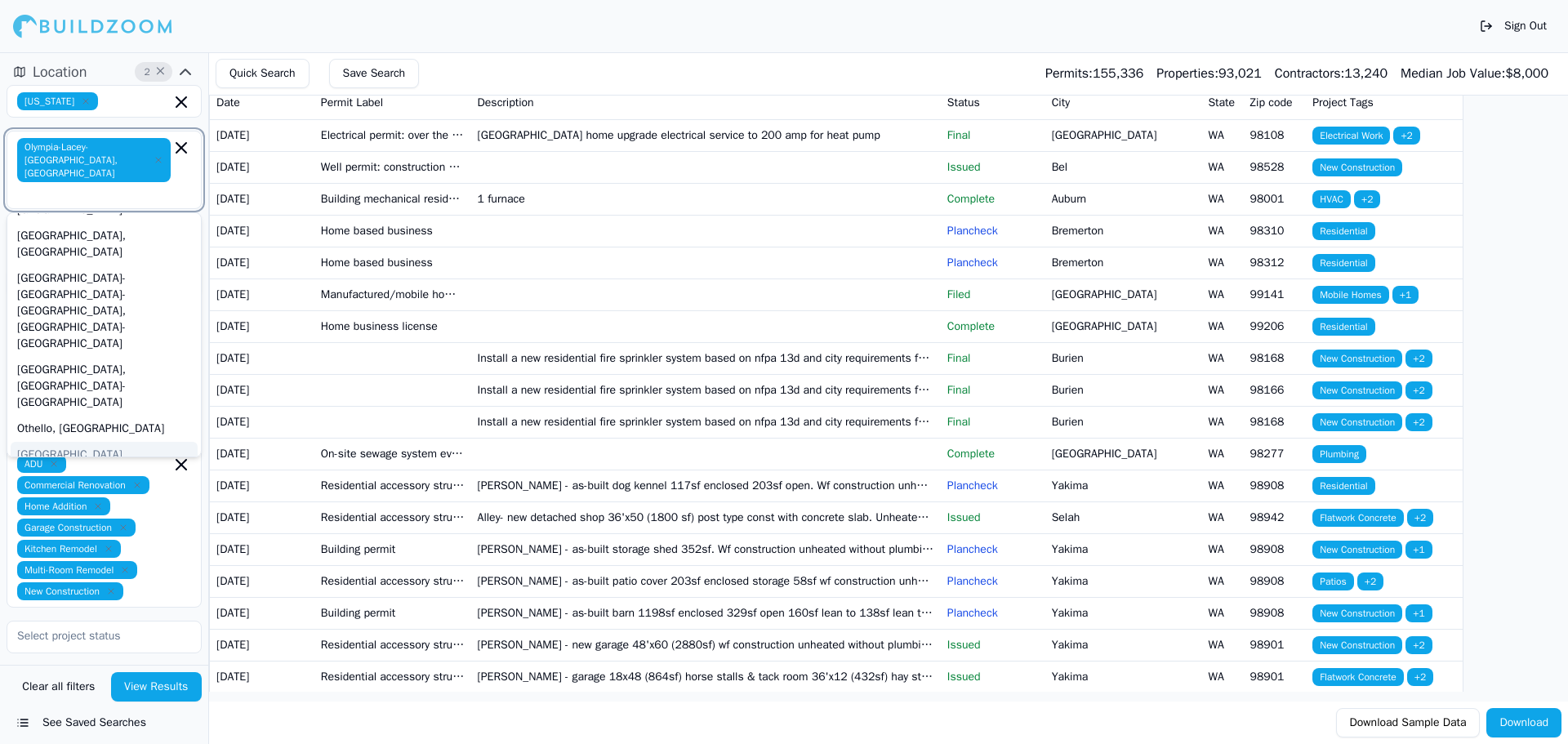 click on "[GEOGRAPHIC_DATA], [GEOGRAPHIC_DATA]" at bounding box center [104, 463] 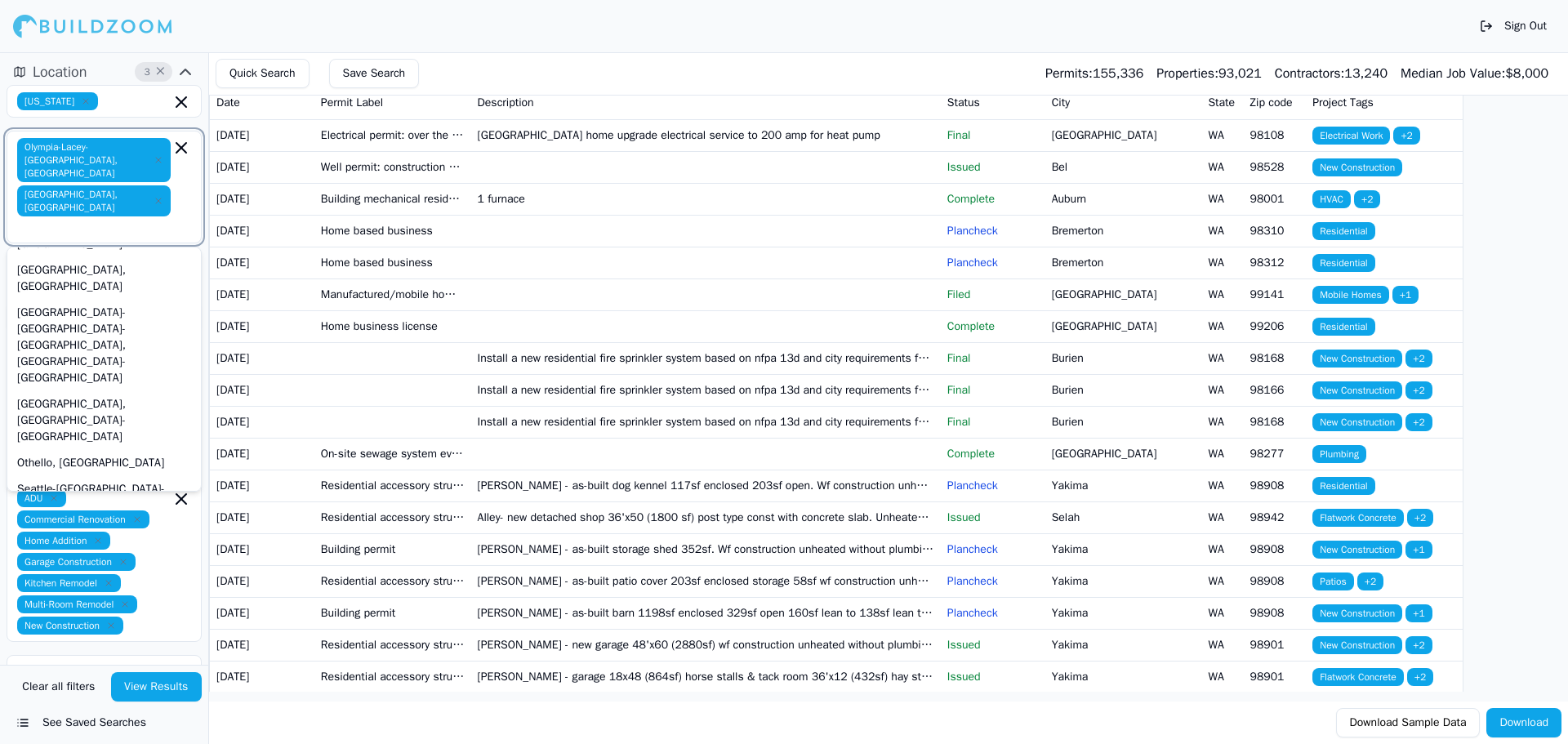 click on "[GEOGRAPHIC_DATA]-[GEOGRAPHIC_DATA], [GEOGRAPHIC_DATA]" at bounding box center (104, 564) 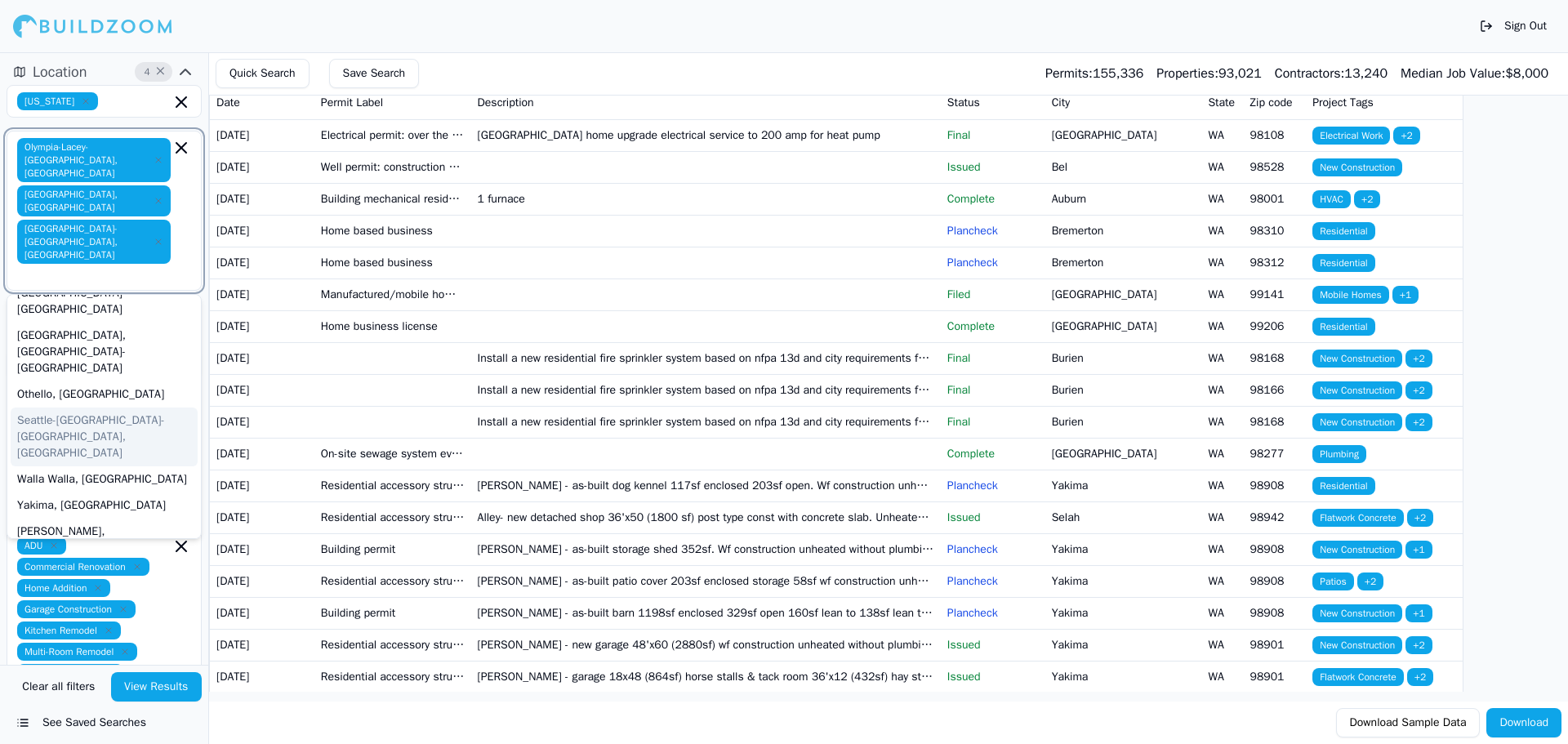 scroll, scrollTop: 292, scrollLeft: 0, axis: vertical 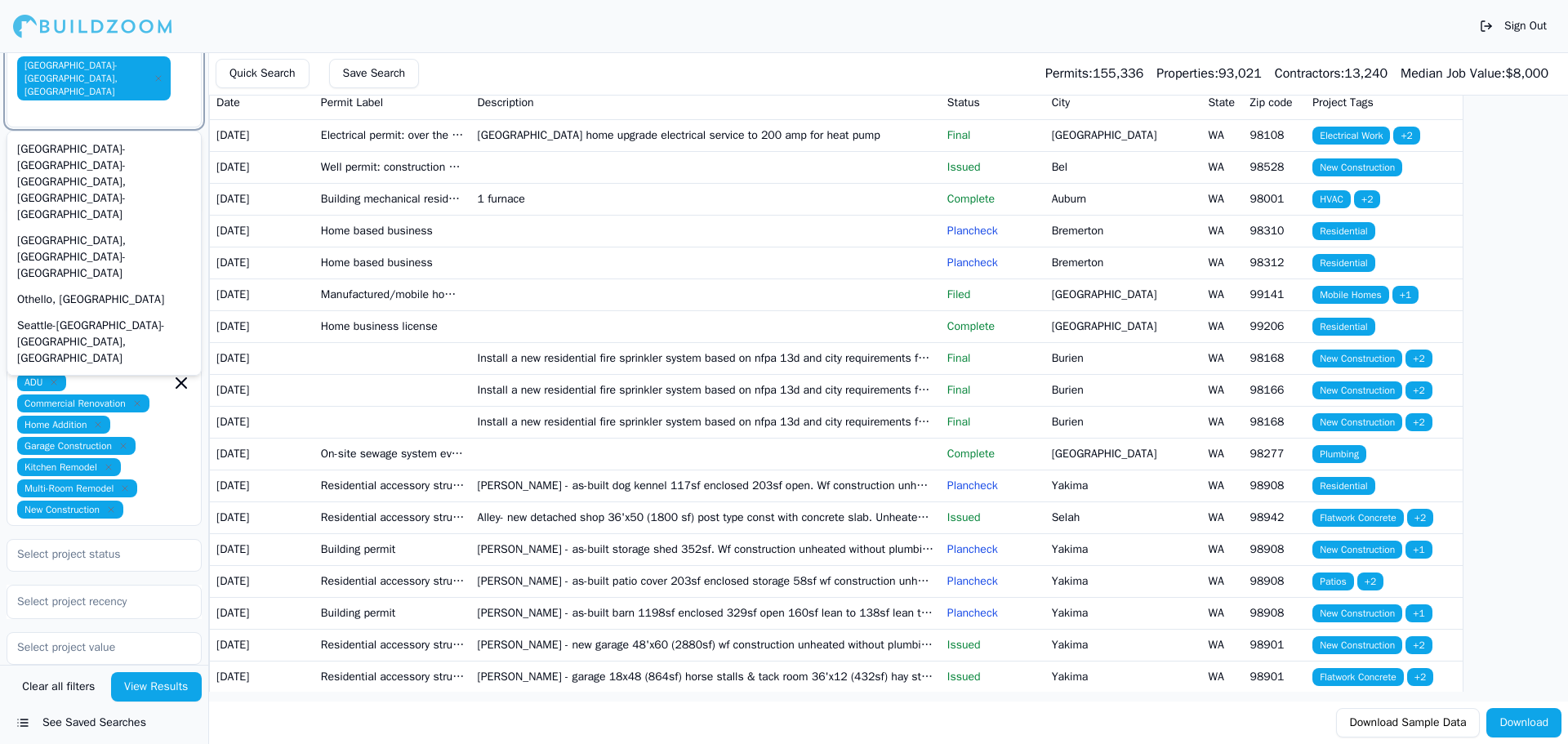 click on "[GEOGRAPHIC_DATA]-[GEOGRAPHIC_DATA]-[GEOGRAPHIC_DATA], [GEOGRAPHIC_DATA]" at bounding box center (104, 615) 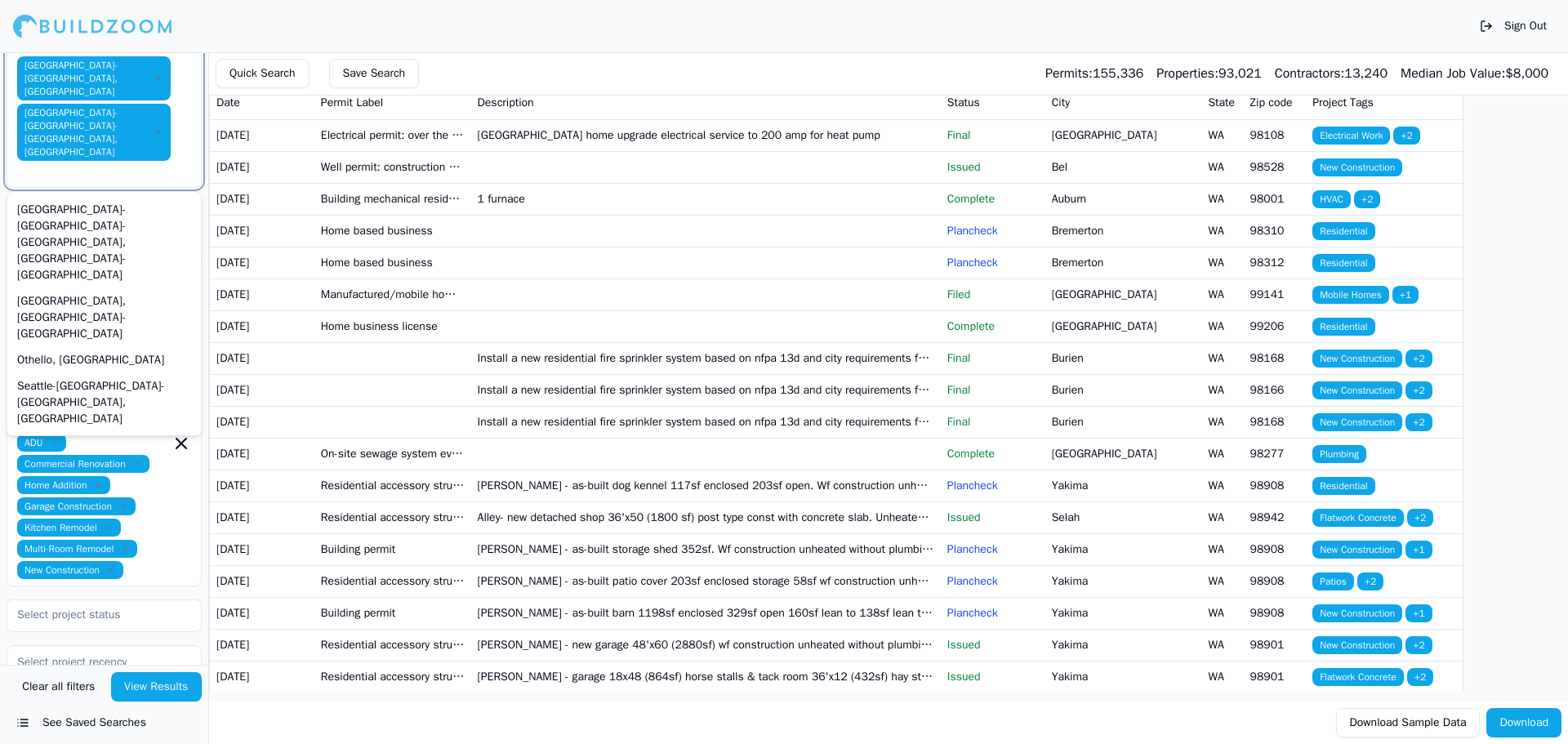 click on "[GEOGRAPHIC_DATA], [GEOGRAPHIC_DATA]" at bounding box center [104, 574] 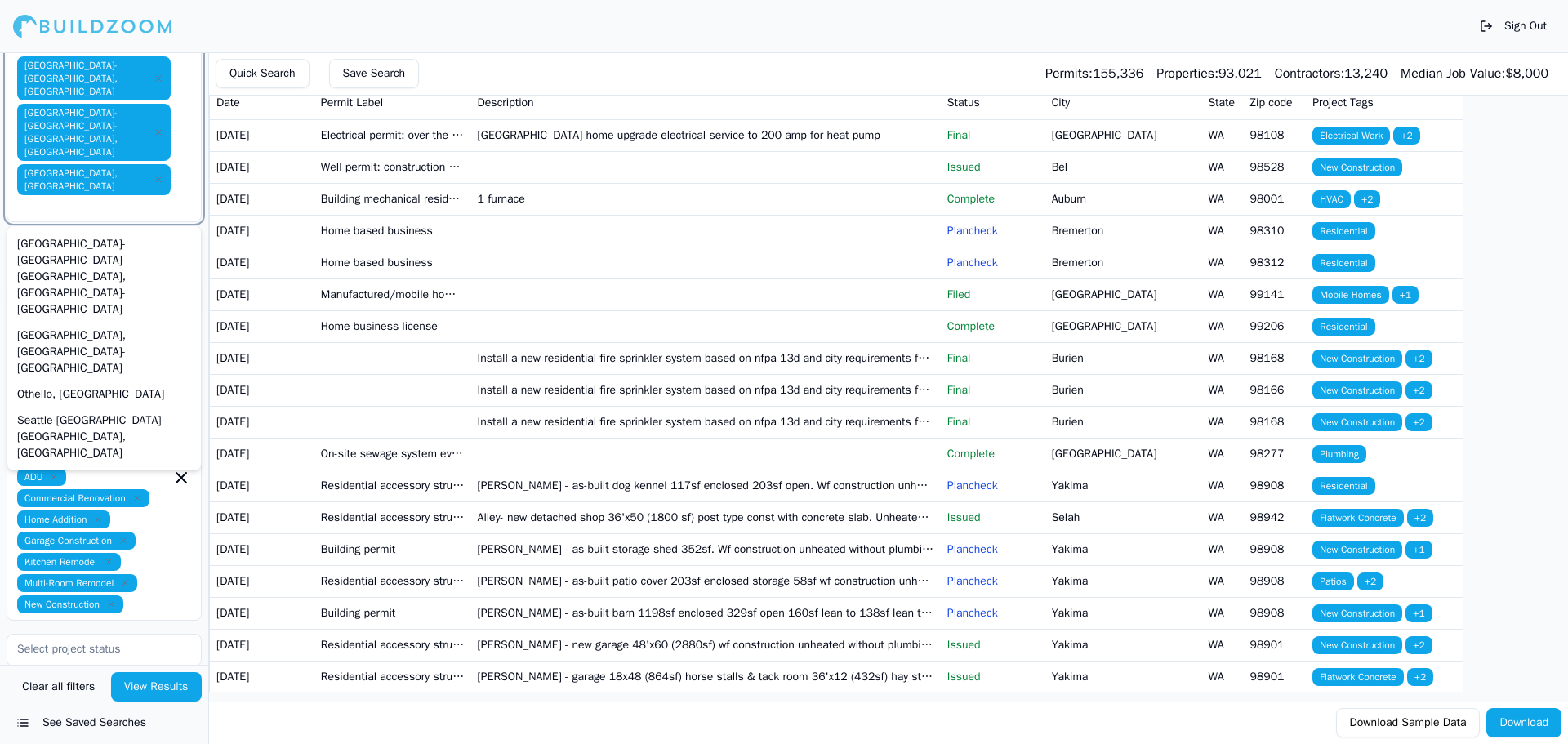 click on "[PERSON_NAME], [GEOGRAPHIC_DATA]" at bounding box center (104, 540) 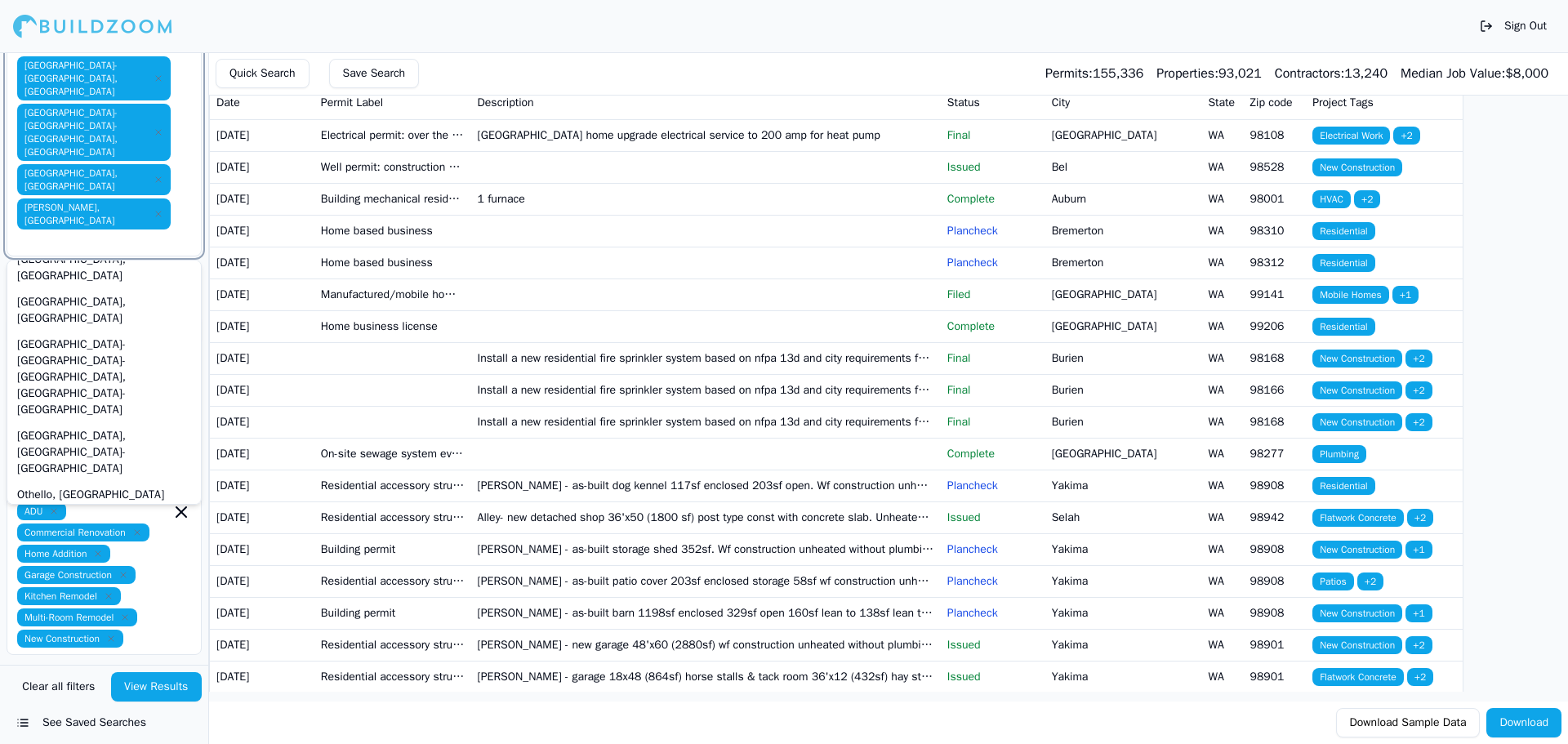 scroll, scrollTop: 116, scrollLeft: 0, axis: vertical 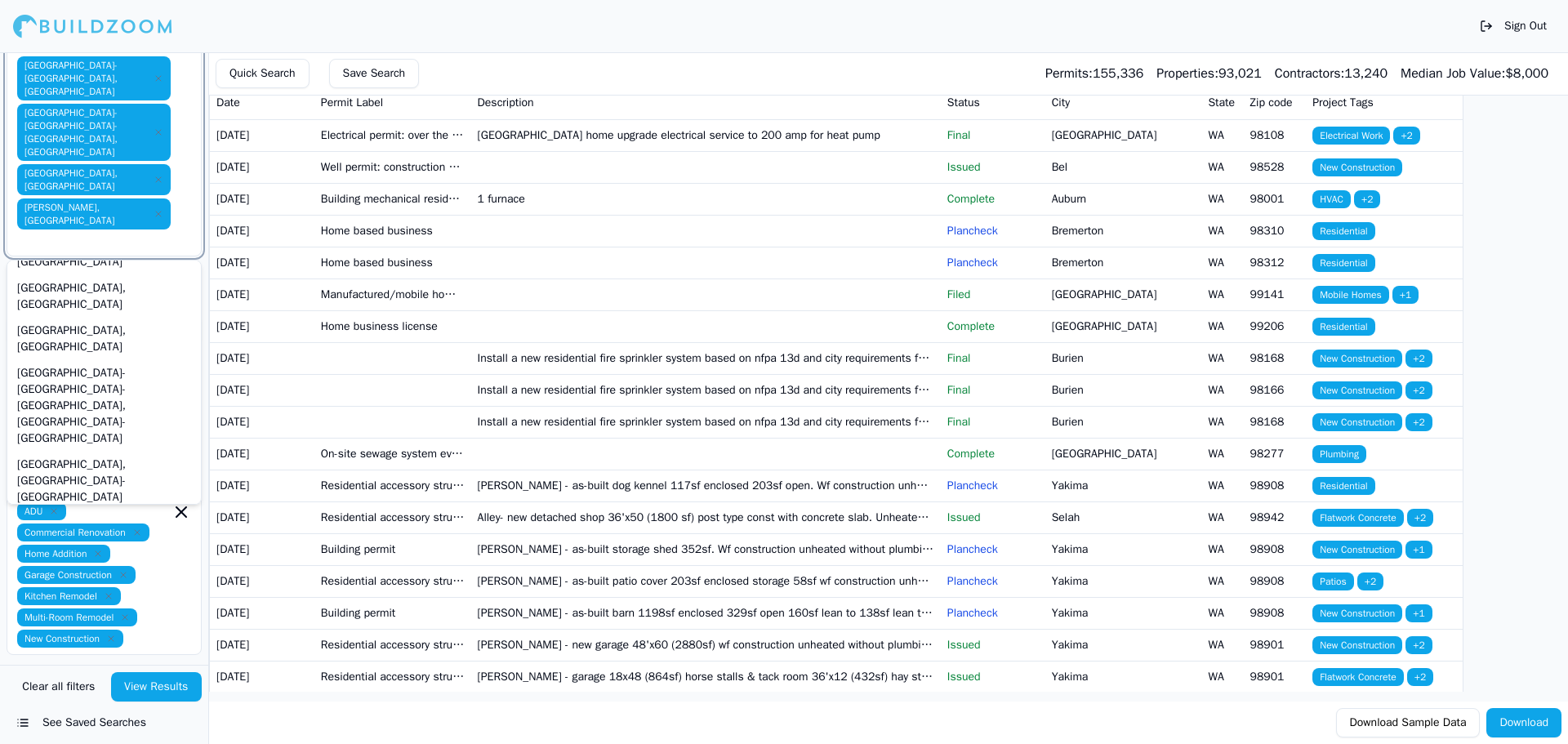 click on "Seattle-[GEOGRAPHIC_DATA]-[GEOGRAPHIC_DATA], [GEOGRAPHIC_DATA]" at bounding box center [104, 566] 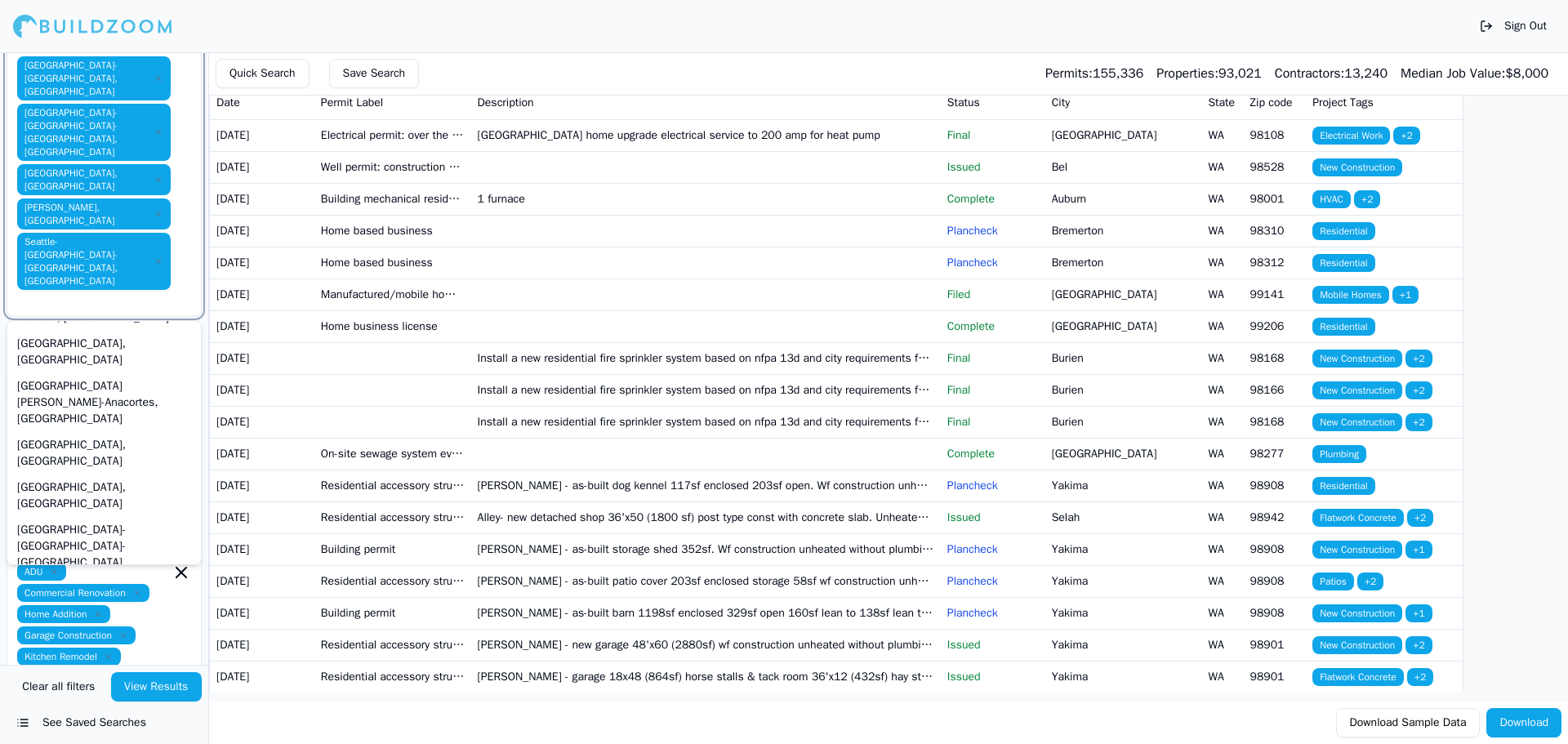 scroll, scrollTop: 0, scrollLeft: 0, axis: both 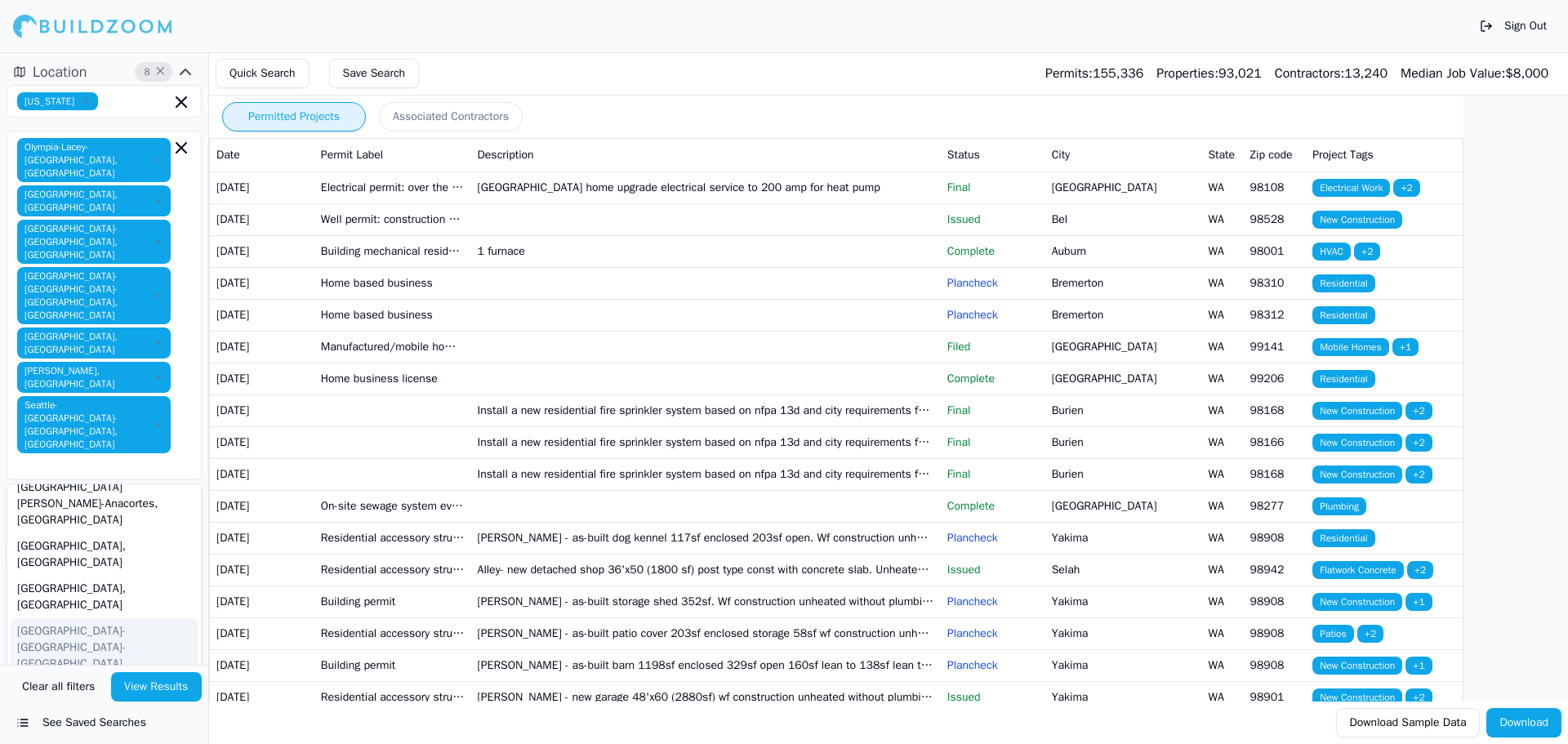 click on "Location 8 × [US_STATE][PERSON_NAME][GEOGRAPHIC_DATA][GEOGRAPHIC_DATA]-[GEOGRAPHIC_DATA], [GEOGRAPHIC_DATA] [GEOGRAPHIC_DATA], [GEOGRAPHIC_DATA] [GEOGRAPHIC_DATA]-[GEOGRAPHIC_DATA], [GEOGRAPHIC_DATA] [GEOGRAPHIC_DATA]-[GEOGRAPHIC_DATA]-[GEOGRAPHIC_DATA], [GEOGRAPHIC_DATA] [GEOGRAPHIC_DATA], [GEOGRAPHIC_DATA] [GEOGRAPHIC_DATA], [GEOGRAPHIC_DATA] [GEOGRAPHIC_DATA]-[GEOGRAPHIC_DATA]-[GEOGRAPHIC_DATA], [GEOGRAPHIC_DATA] [GEOGRAPHIC_DATA], [GEOGRAPHIC_DATA] [GEOGRAPHIC_DATA], [GEOGRAPHIC_DATA] [GEOGRAPHIC_DATA][PERSON_NAME]-[GEOGRAPHIC_DATA], [GEOGRAPHIC_DATA] [GEOGRAPHIC_DATA], [GEOGRAPHIC_DATA] [GEOGRAPHIC_DATA], [GEOGRAPHIC_DATA] [GEOGRAPHIC_DATA]-[GEOGRAPHIC_DATA]-[GEOGRAPHIC_DATA], [GEOGRAPHIC_DATA]-[GEOGRAPHIC_DATA] [GEOGRAPHIC_DATA], [GEOGRAPHIC_DATA]-[GEOGRAPHIC_DATA] [GEOGRAPHIC_DATA], [GEOGRAPHIC_DATA] [GEOGRAPHIC_DATA], [GEOGRAPHIC_DATA] [GEOGRAPHIC_DATA], [GEOGRAPHIC_DATA] [GEOGRAPHIC_DATA], [GEOGRAPHIC_DATA] [GEOGRAPHIC_DATA], [GEOGRAPHIC_DATA] [GEOGRAPHIC_DATA], [GEOGRAPHIC_DATA] [GEOGRAPHIC_DATA]-[GEOGRAPHIC_DATA], [GEOGRAPHIC_DATA] [GEOGRAPHIC_DATA], [GEOGRAPHIC_DATA]" at bounding box center [104, 320] 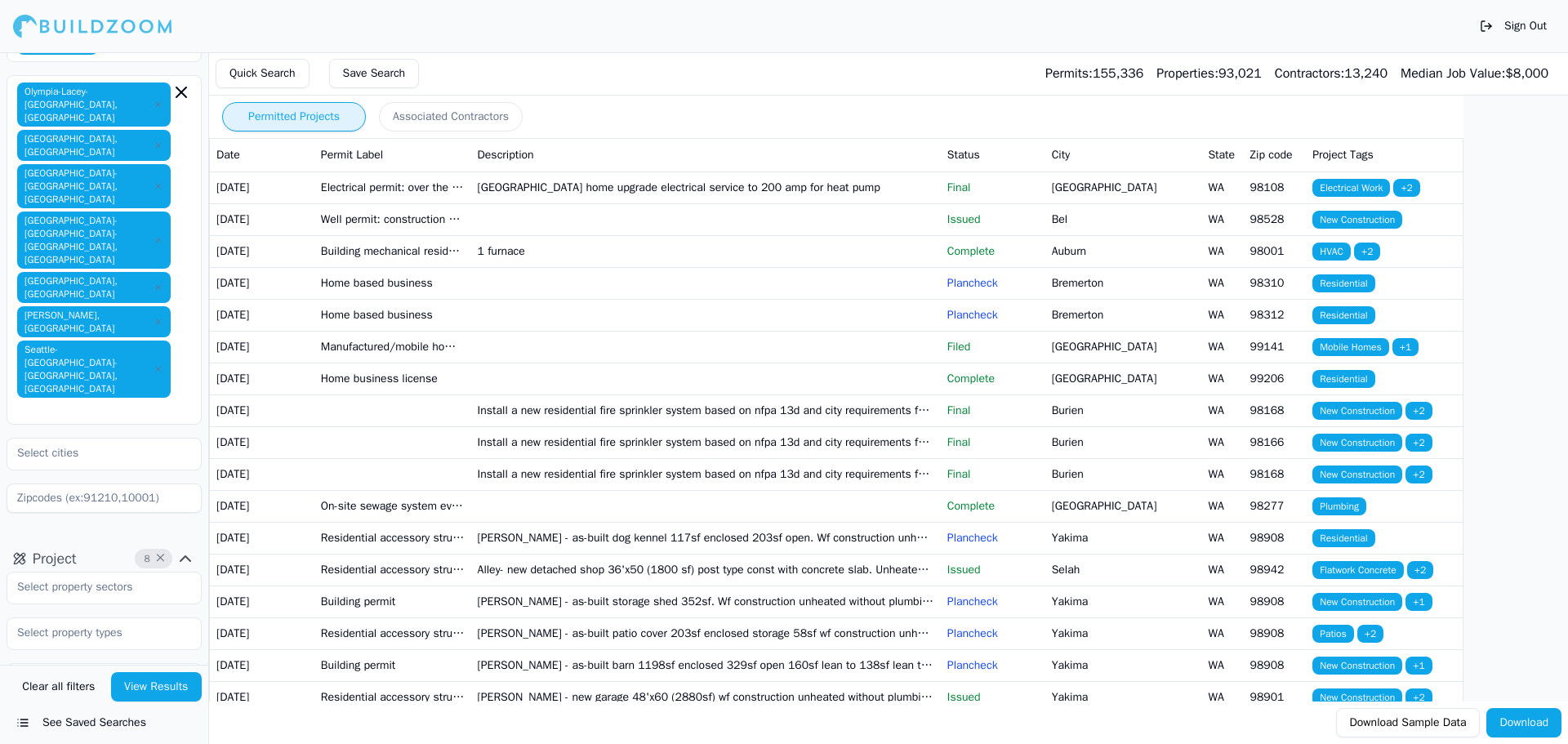 scroll, scrollTop: 82, scrollLeft: 0, axis: vertical 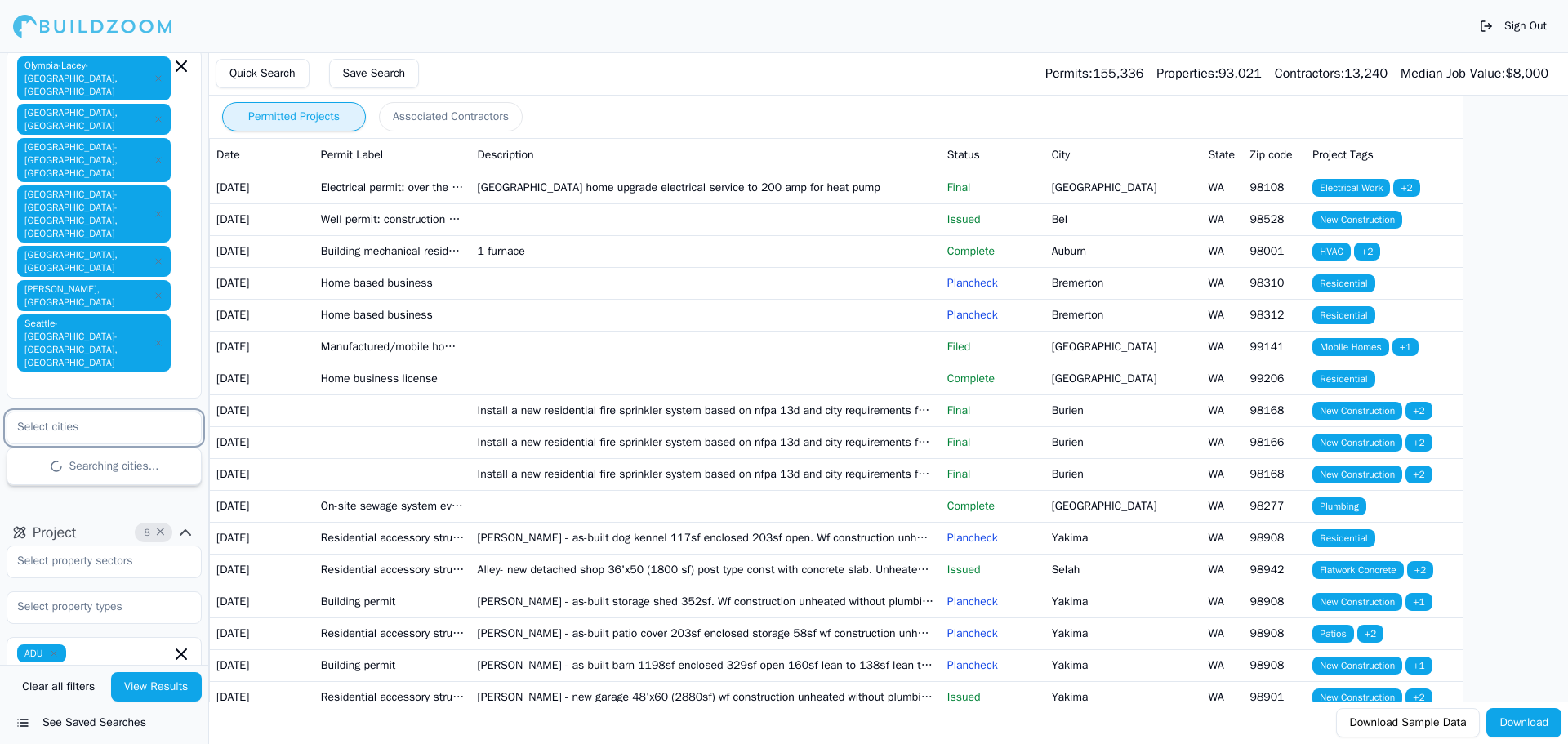 click at bounding box center (94, 427) 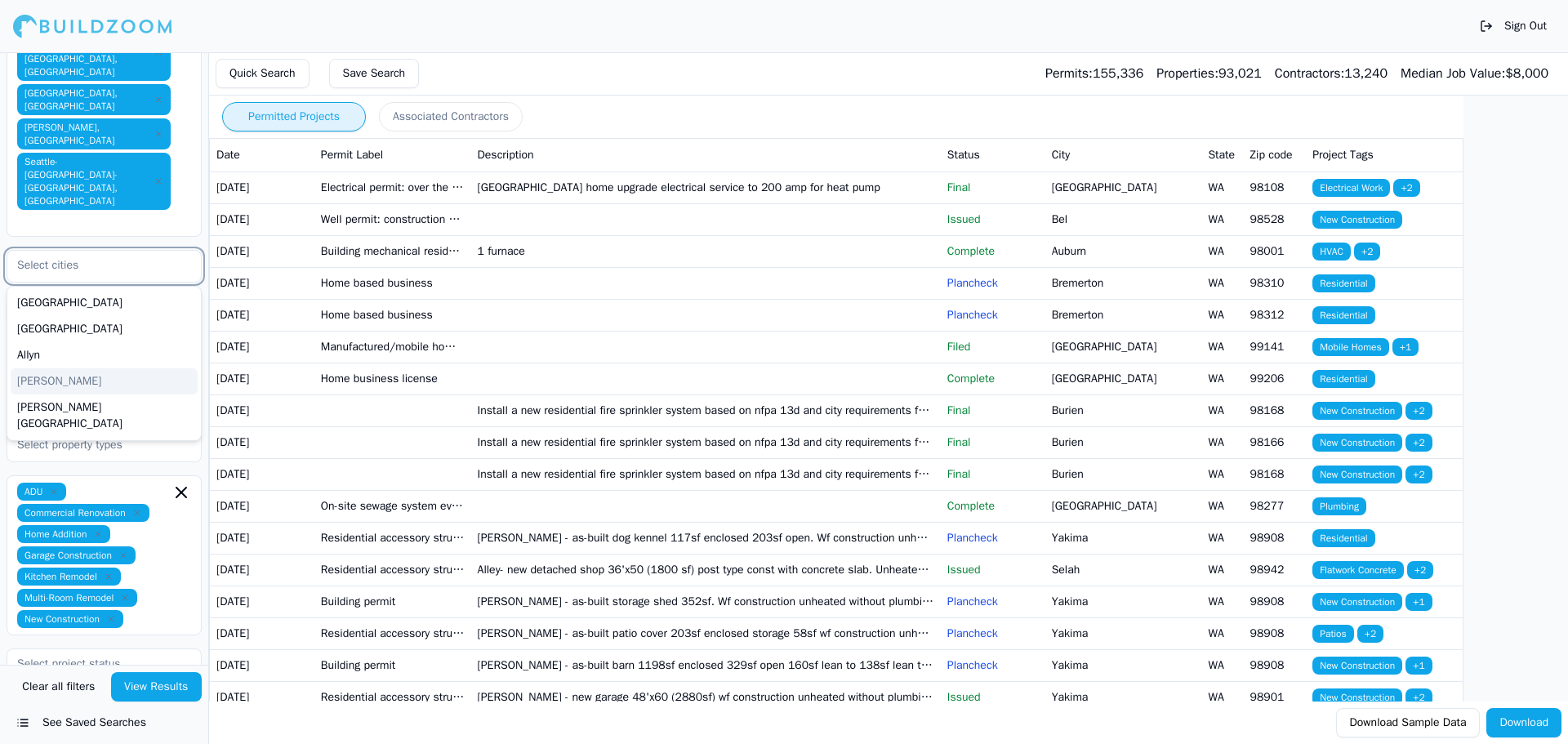 scroll, scrollTop: 245, scrollLeft: 0, axis: vertical 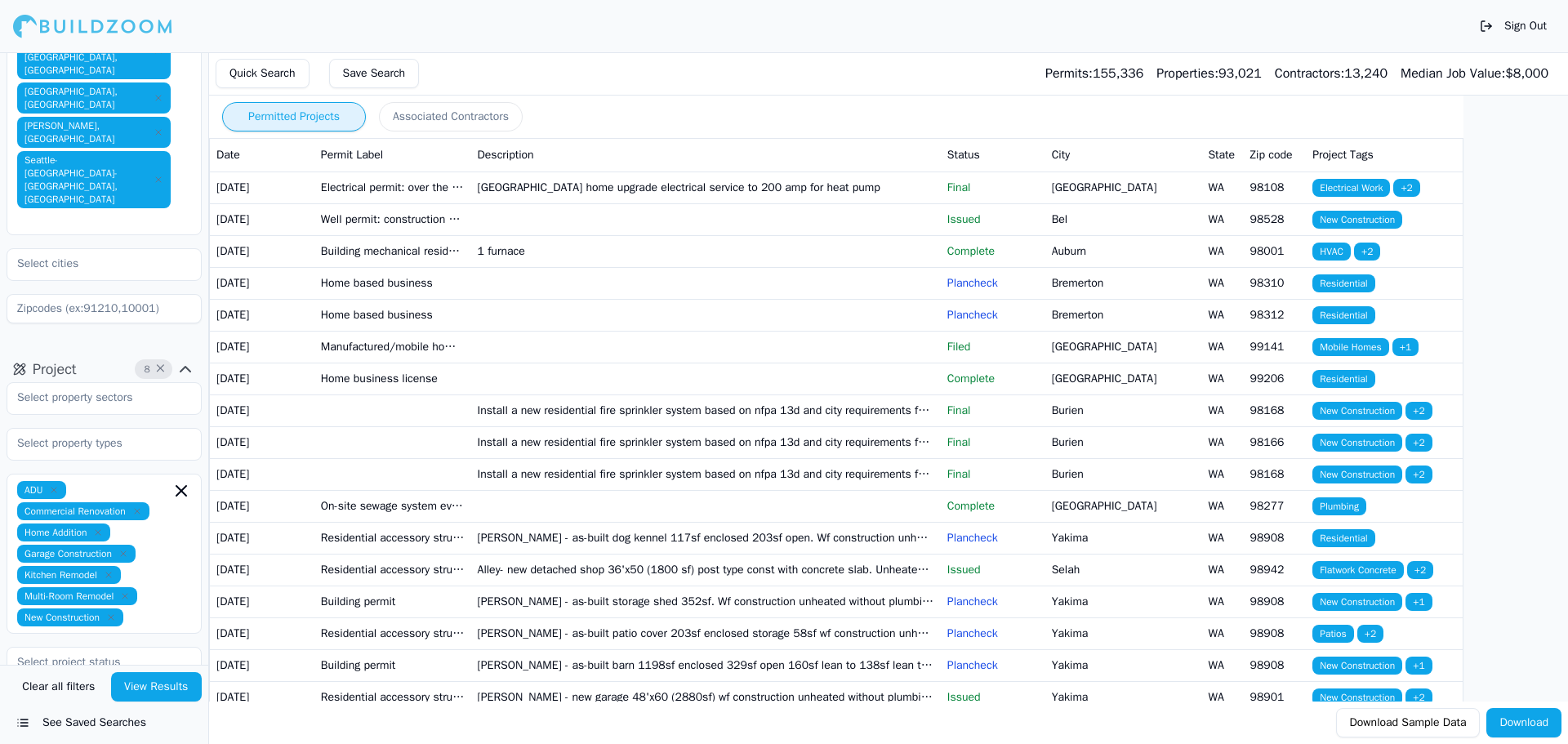 click on "Location 8 × [US_STATE][PERSON_NAME][GEOGRAPHIC_DATA][GEOGRAPHIC_DATA]-[GEOGRAPHIC_DATA], [GEOGRAPHIC_DATA] [GEOGRAPHIC_DATA], [GEOGRAPHIC_DATA] [GEOGRAPHIC_DATA]-[GEOGRAPHIC_DATA], [GEOGRAPHIC_DATA] [GEOGRAPHIC_DATA]-[GEOGRAPHIC_DATA]-[GEOGRAPHIC_DATA], [GEOGRAPHIC_DATA] [GEOGRAPHIC_DATA], [GEOGRAPHIC_DATA] [GEOGRAPHIC_DATA], [GEOGRAPHIC_DATA] [GEOGRAPHIC_DATA]-[GEOGRAPHIC_DATA]-[GEOGRAPHIC_DATA], [GEOGRAPHIC_DATA] Project 8 × ADU Commercial Renovation Home Addition Garage Construction Kitchen Remodel Multi-Room Remodel New Construction Select project recency Contractor 6 × General Contractor Home Builder Large Scale Builder Verified License Has Phone Has Email Has Permits Min Permits (All Time) 0 Permits Last 4 Years Min 0 Max 0 Clear all filters View Results See Saved Searches" at bounding box center [105, 398] 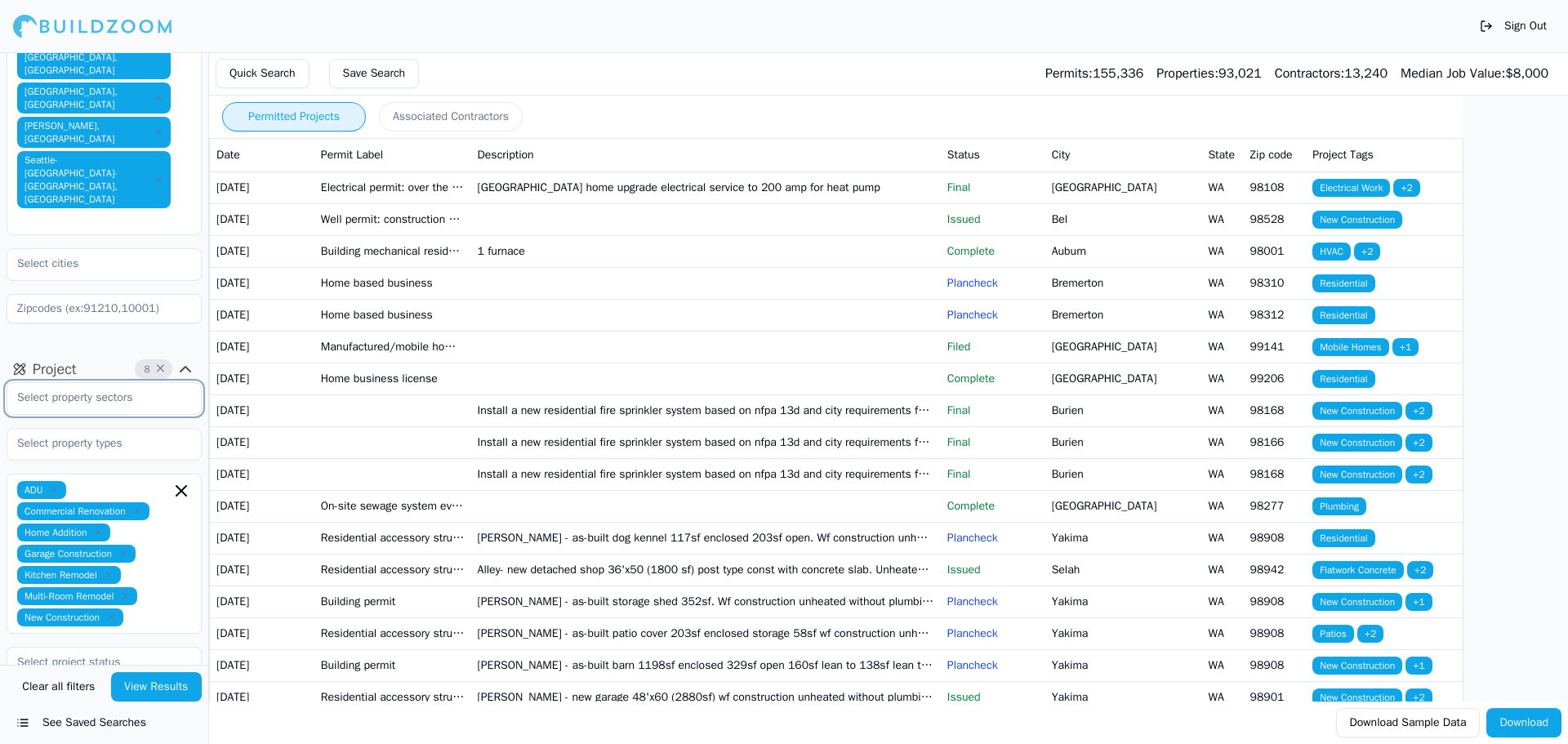 click at bounding box center (94, 398) 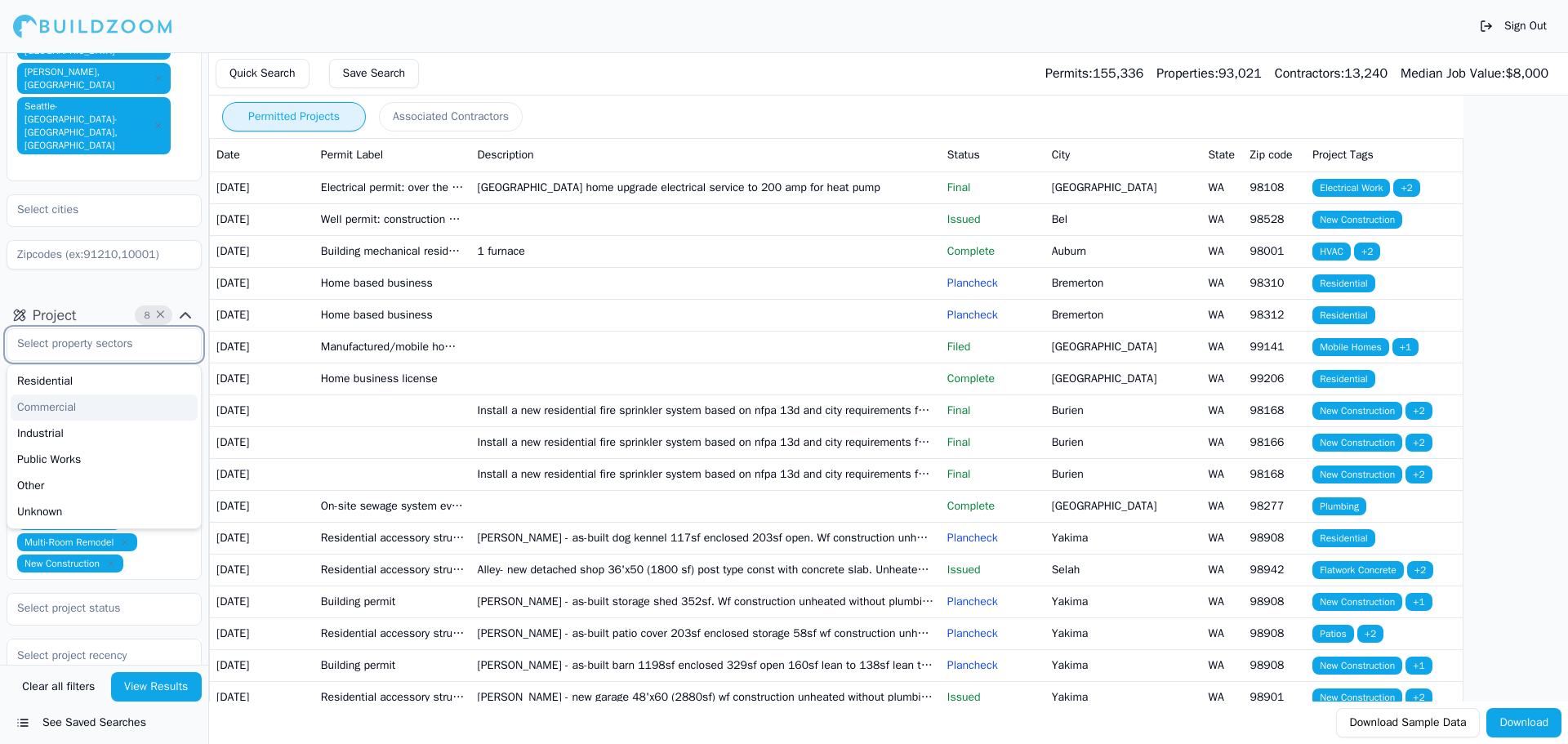scroll, scrollTop: 327, scrollLeft: 0, axis: vertical 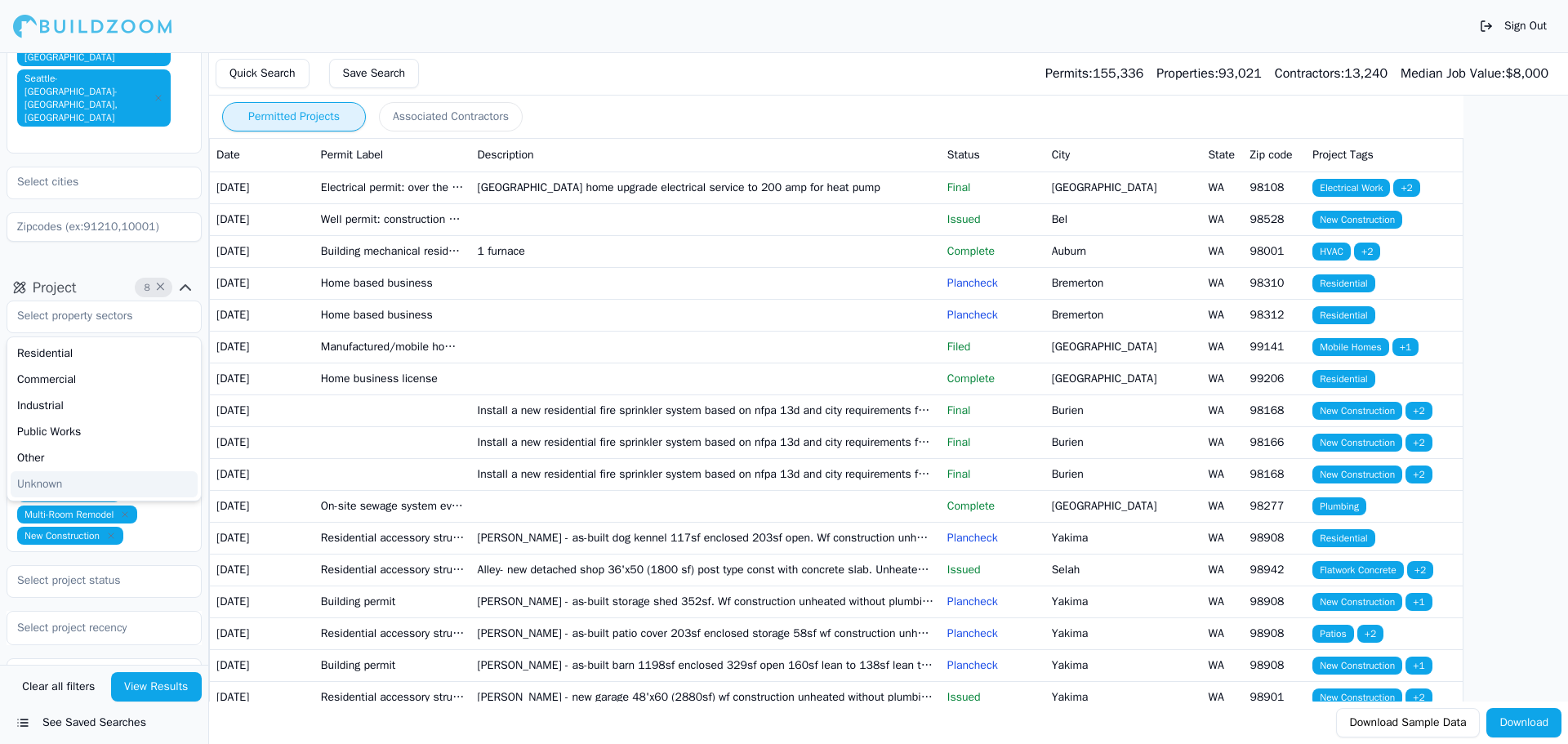 click on "Project 8 × Residential Commercial Industrial Public Works Other Unknown ADU Commercial Renovation Home Addition Garage Construction Kitchen Remodel Multi-Room Remodel New Construction Select project recency" at bounding box center [104, 532] 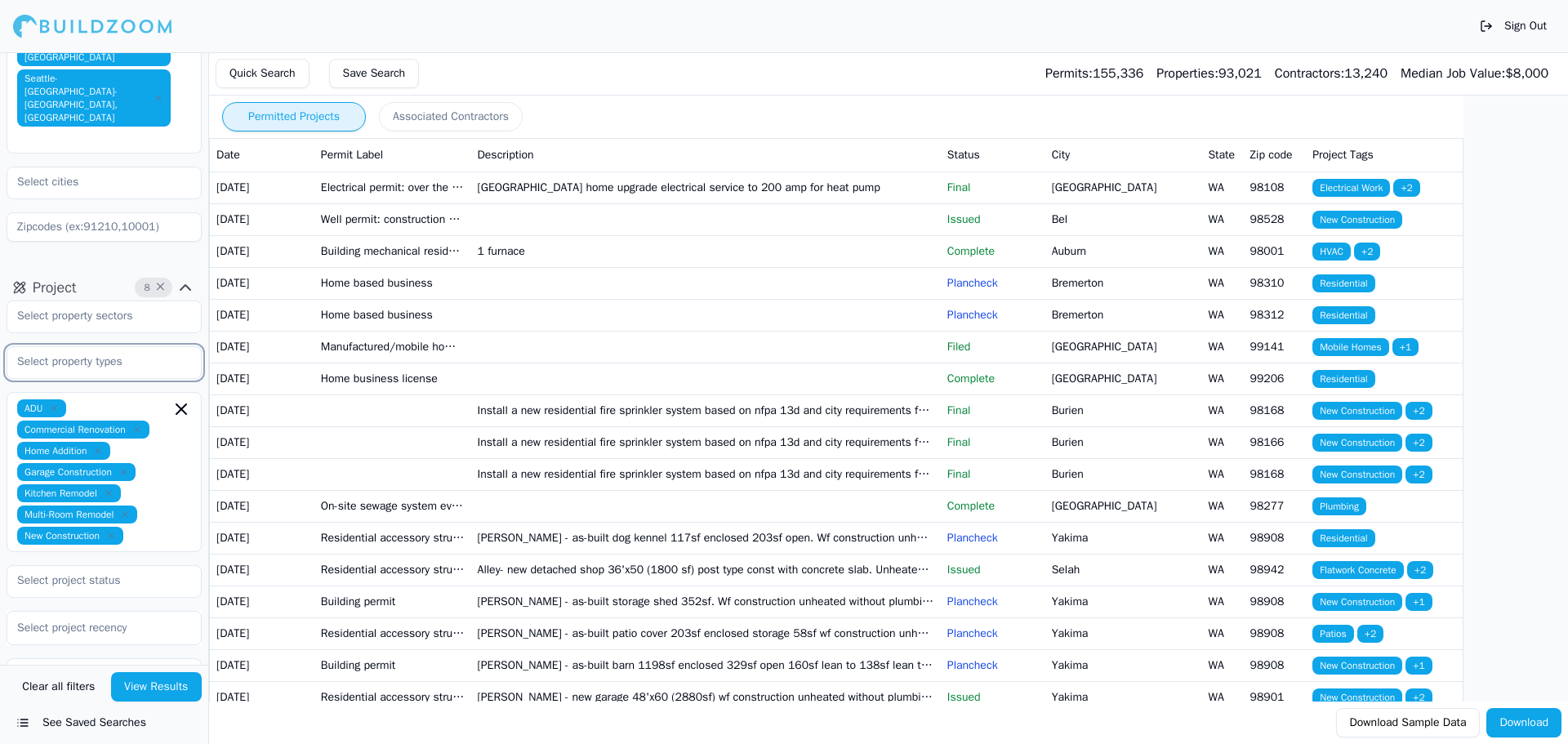 click at bounding box center (94, 362) 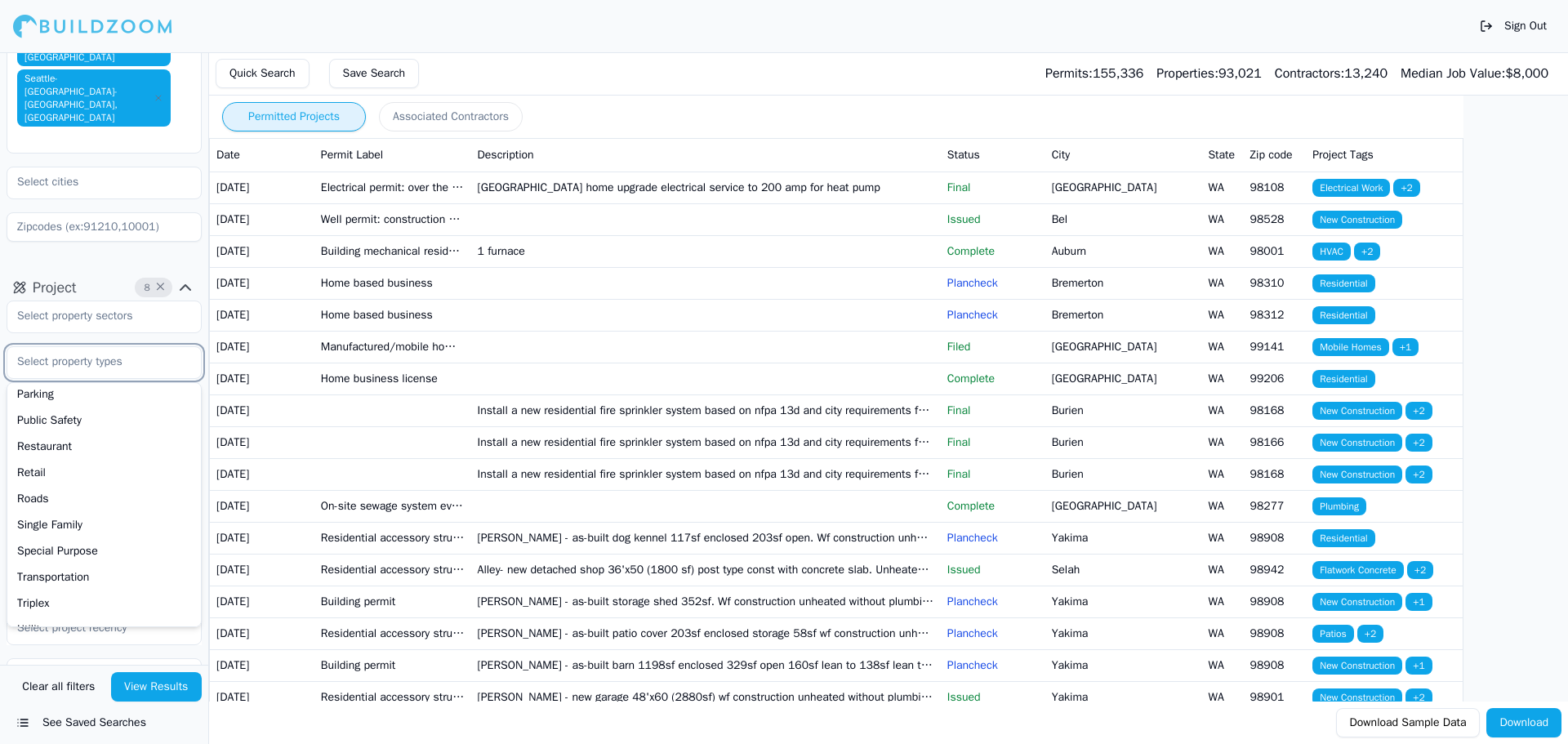 scroll, scrollTop: 443, scrollLeft: 0, axis: vertical 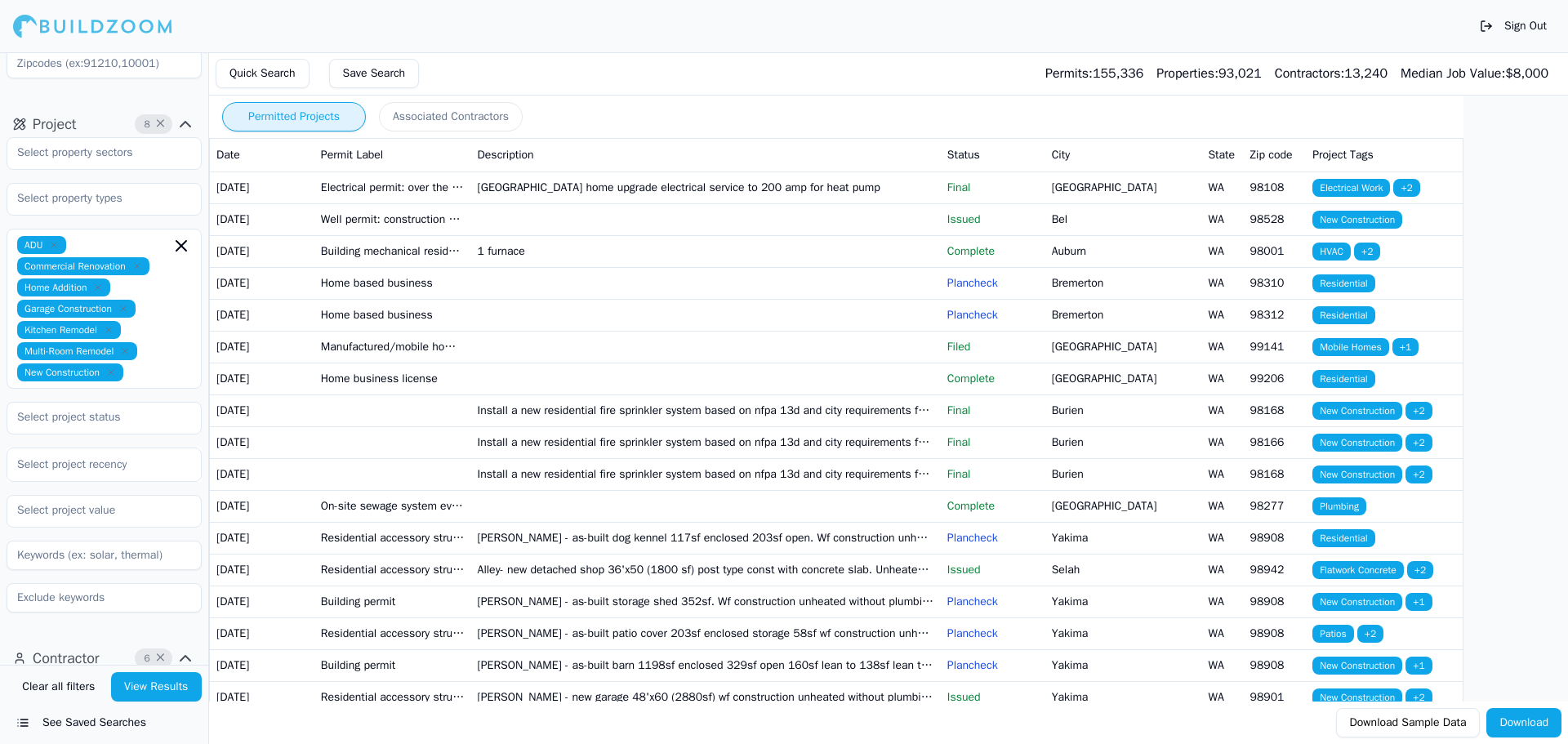 click on "ADU Commercial Renovation Home Addition Garage Construction Kitchen Remodel Multi-Room Remodel New Construction Select project recency" at bounding box center (104, 375) 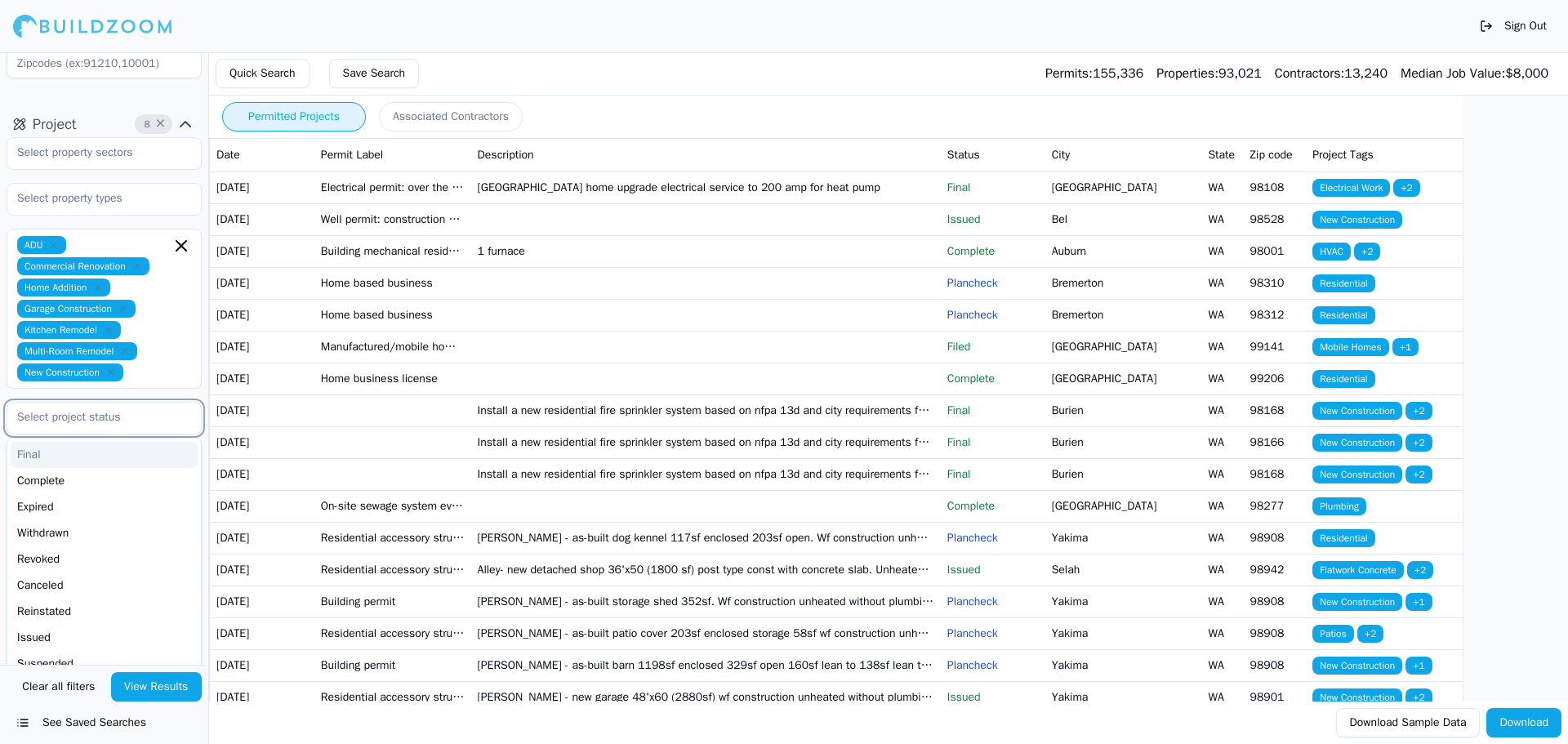 click at bounding box center (94, 417) 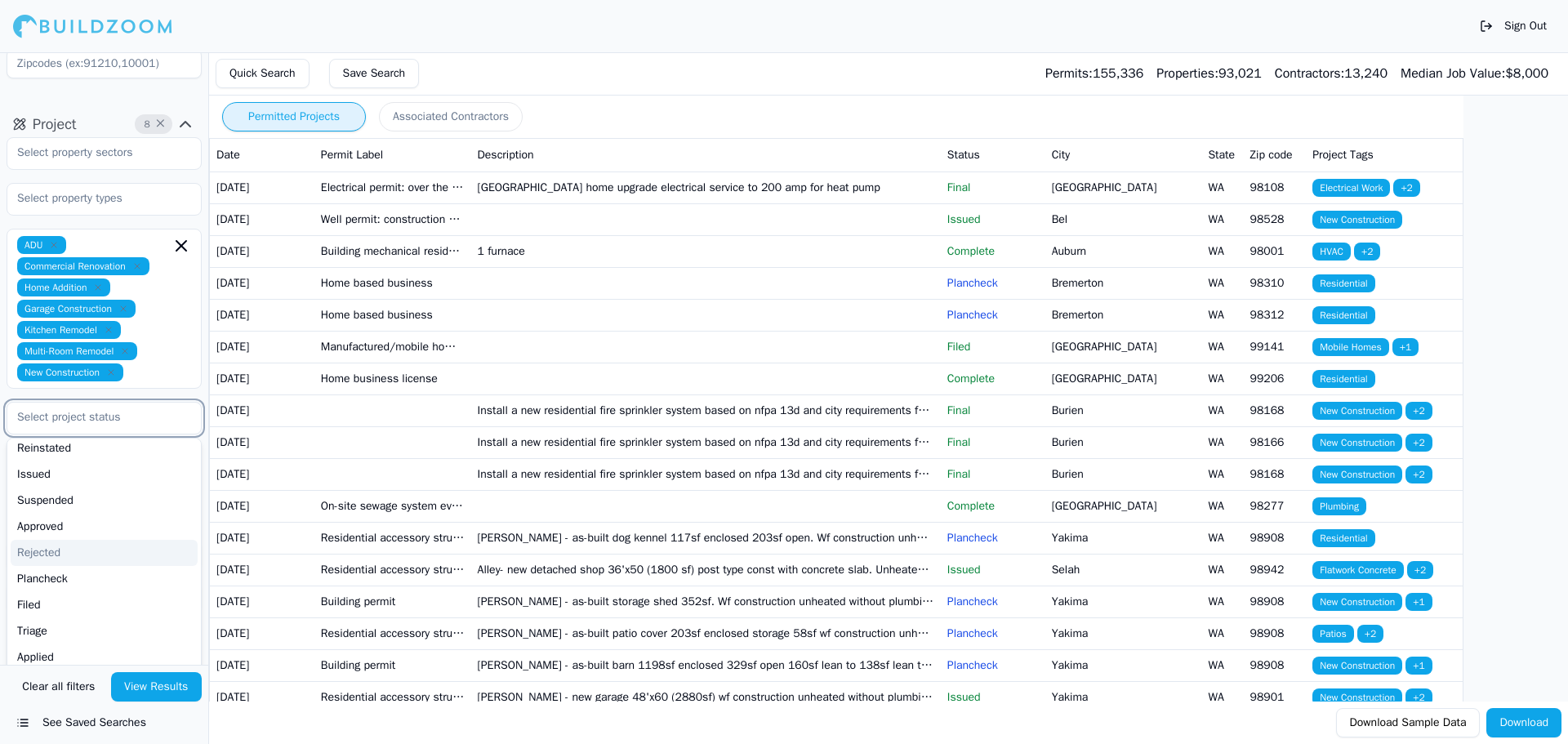 scroll, scrollTop: 181, scrollLeft: 0, axis: vertical 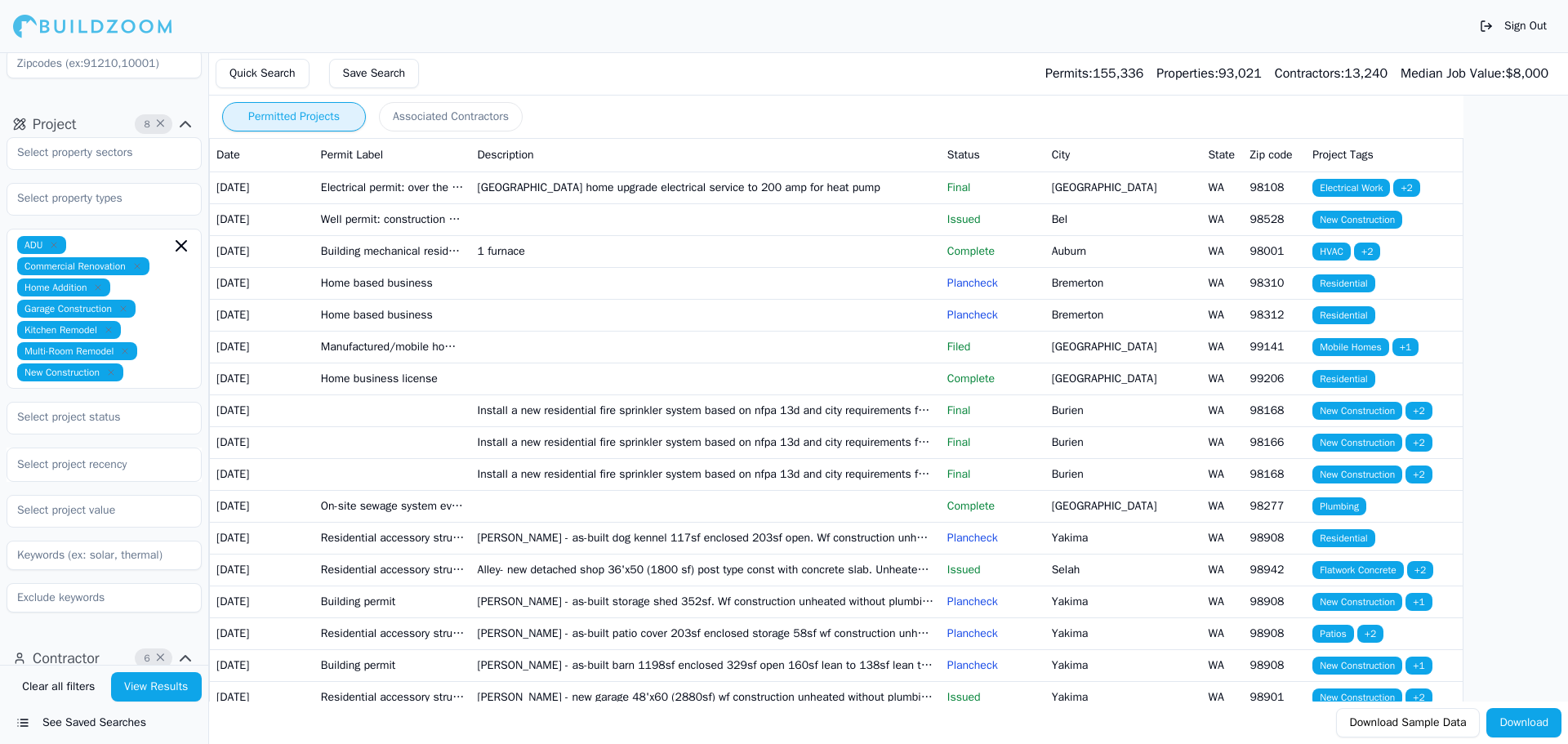 click on "Contractor 6 × General Contractor Home Builder Large Scale Builder Verified License Has Phone Has Email Has Permits Min Permits (All Time) 0 Permits Last 4 Years Min 0 Max 0" at bounding box center (104, 956) 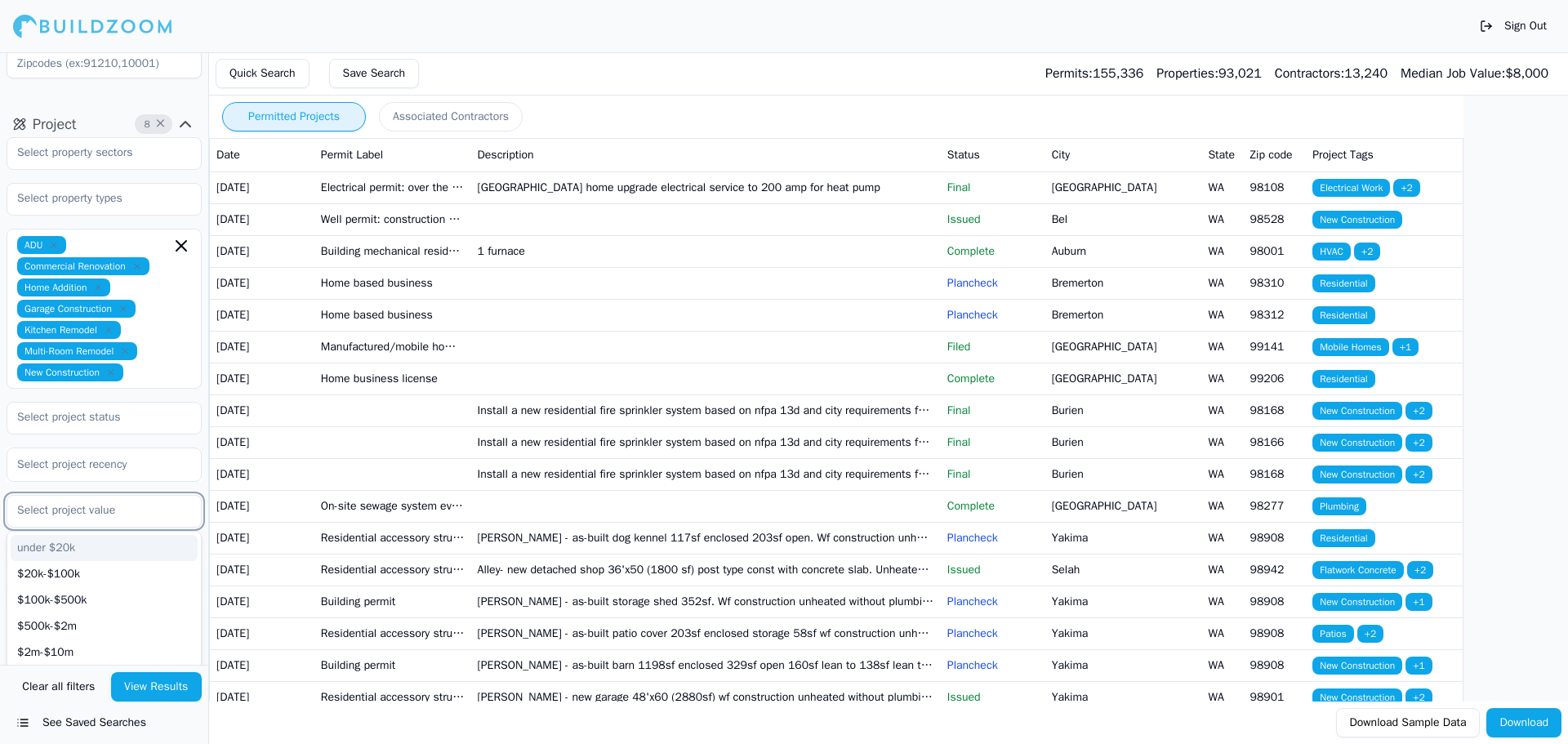 click at bounding box center (94, 510) 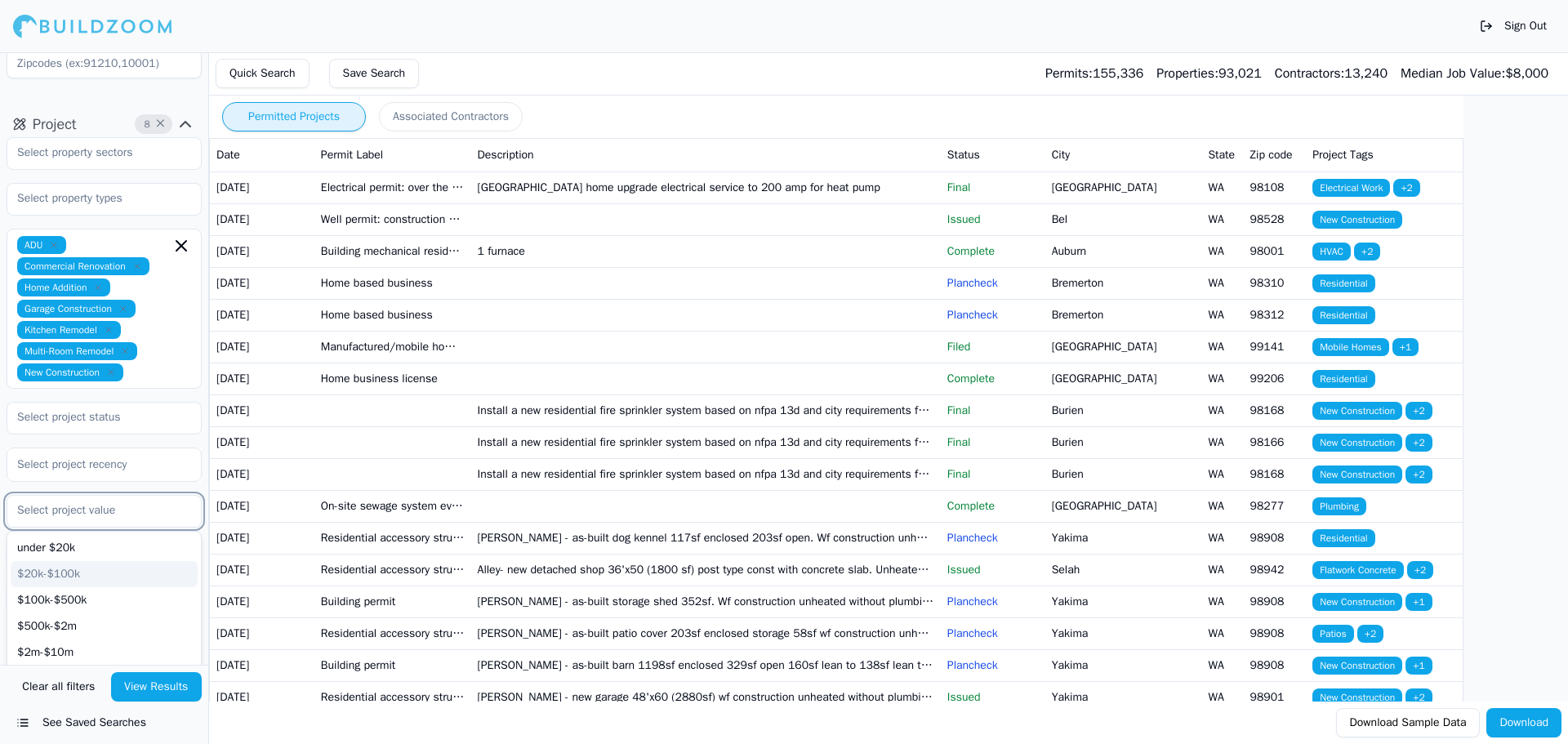 click on "$20k-$100k" at bounding box center [104, 574] 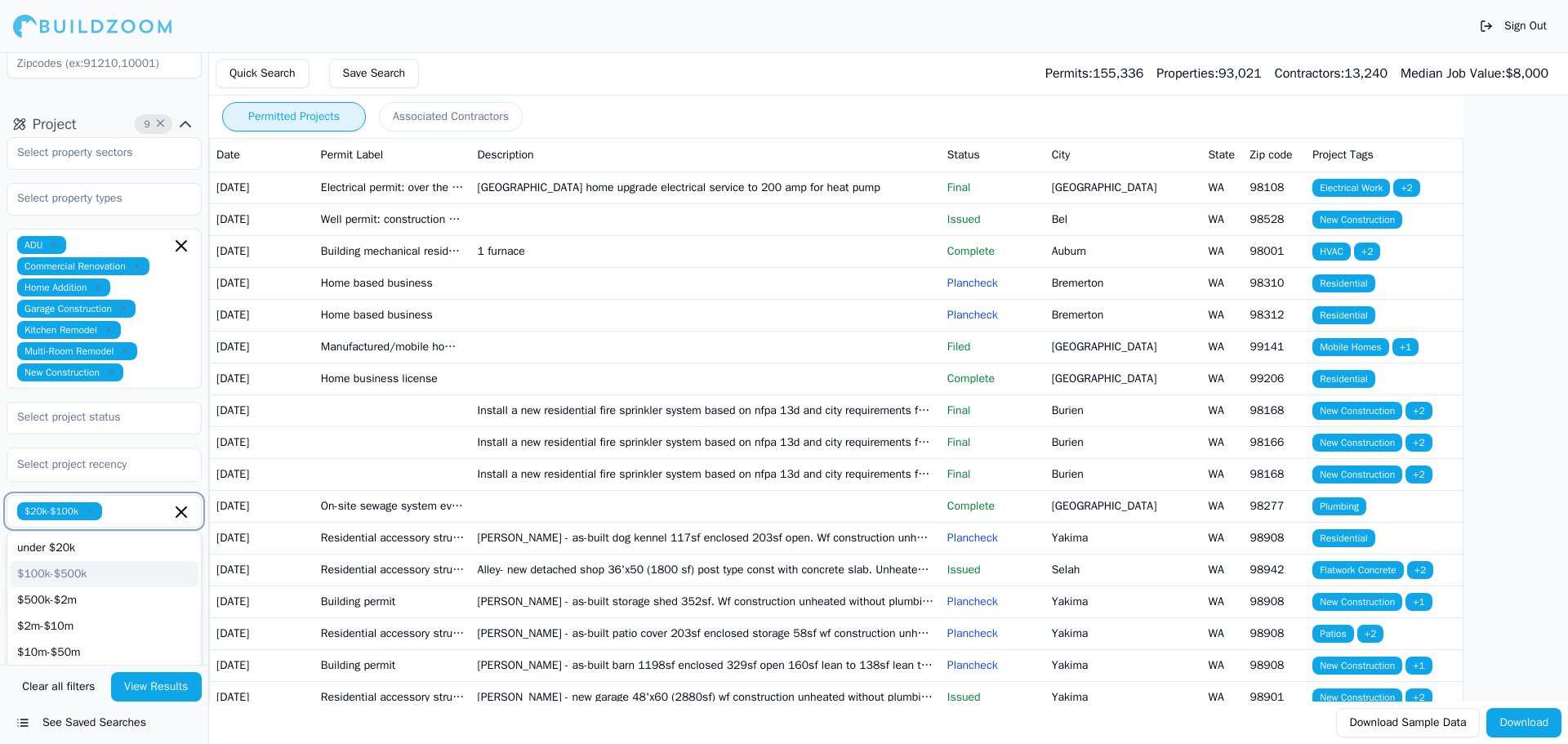click on "$100k-$500k" at bounding box center [104, 574] 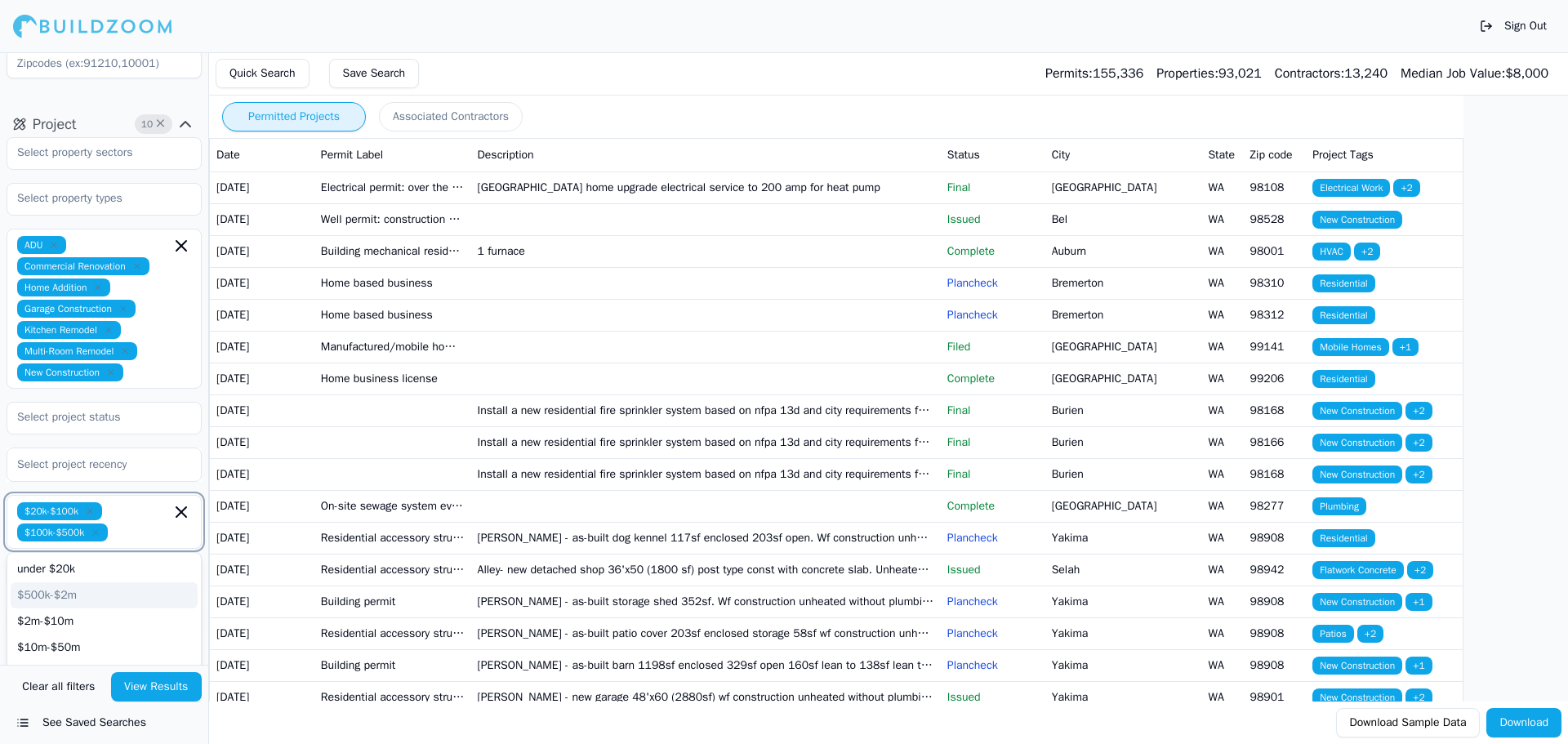 click on "$500k-$2m" at bounding box center [104, 595] 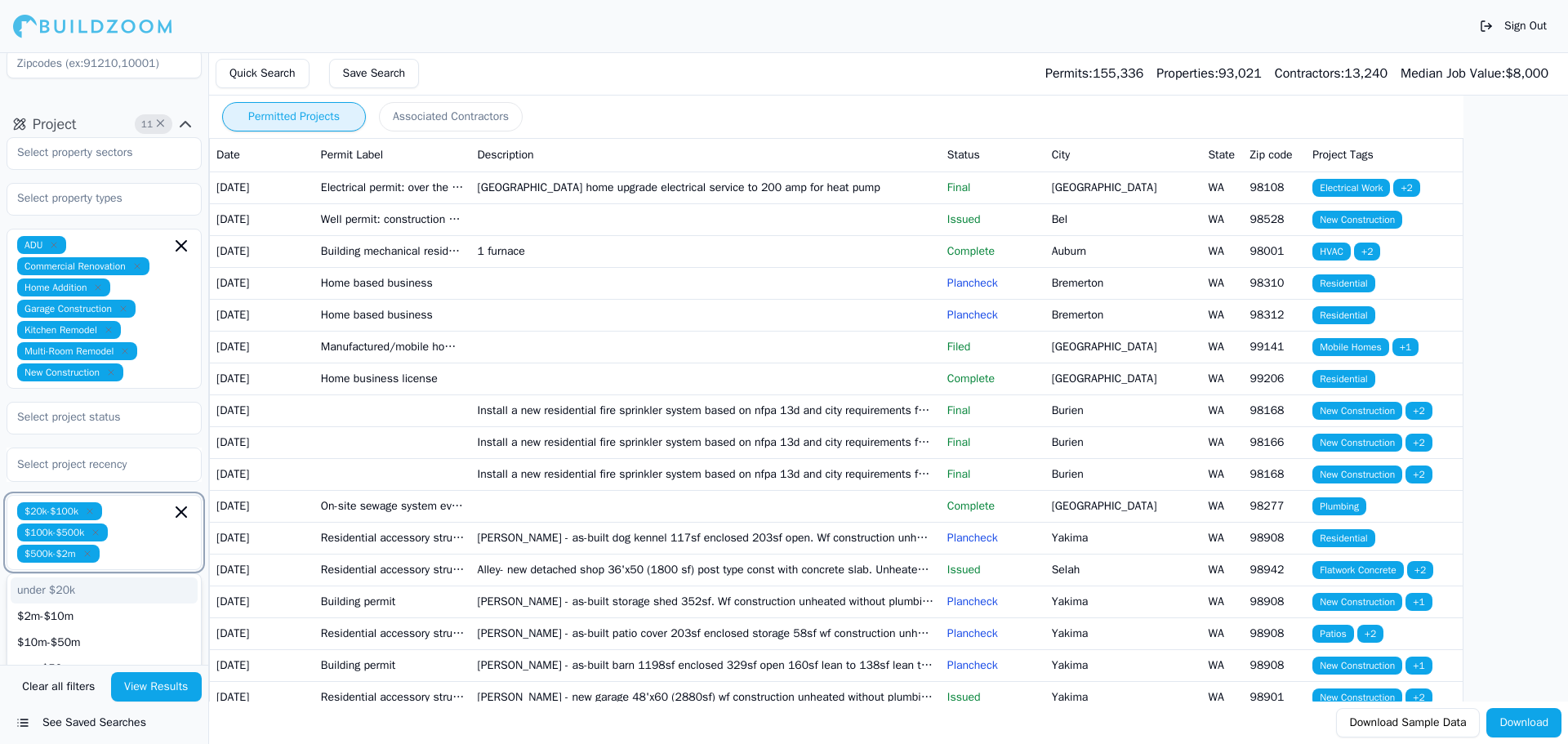 click on "under $20k" at bounding box center (104, 590) 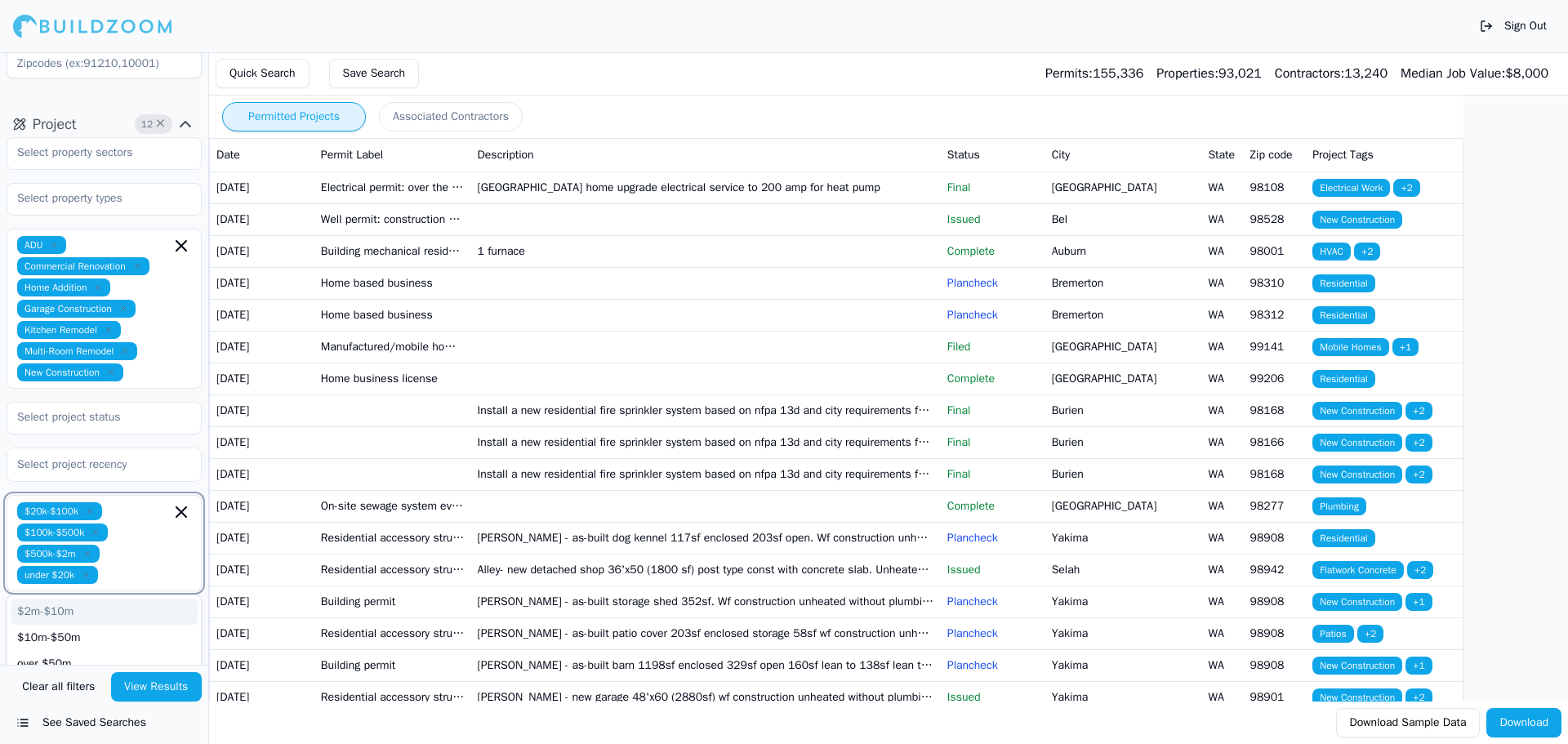 click 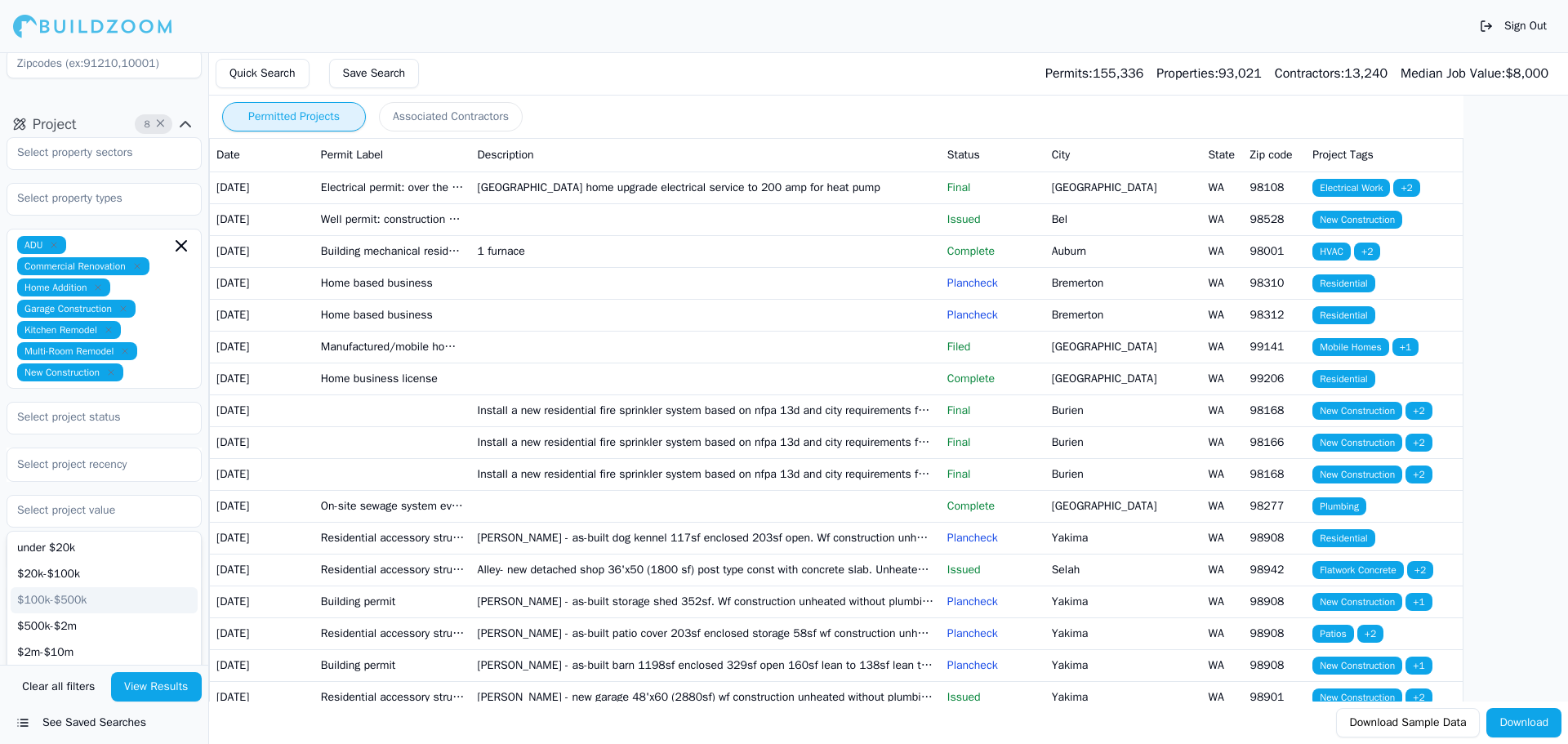 click on "Project 8 × ADU Commercial Renovation Home Addition Garage Construction Kitchen Remodel Multi-Room Remodel New Construction Select project recency under $20k $20k-$100k $100k-$500k $500k-$2m $2m-$10m $10m-$50m over $50m unpriced" at bounding box center (104, 368) 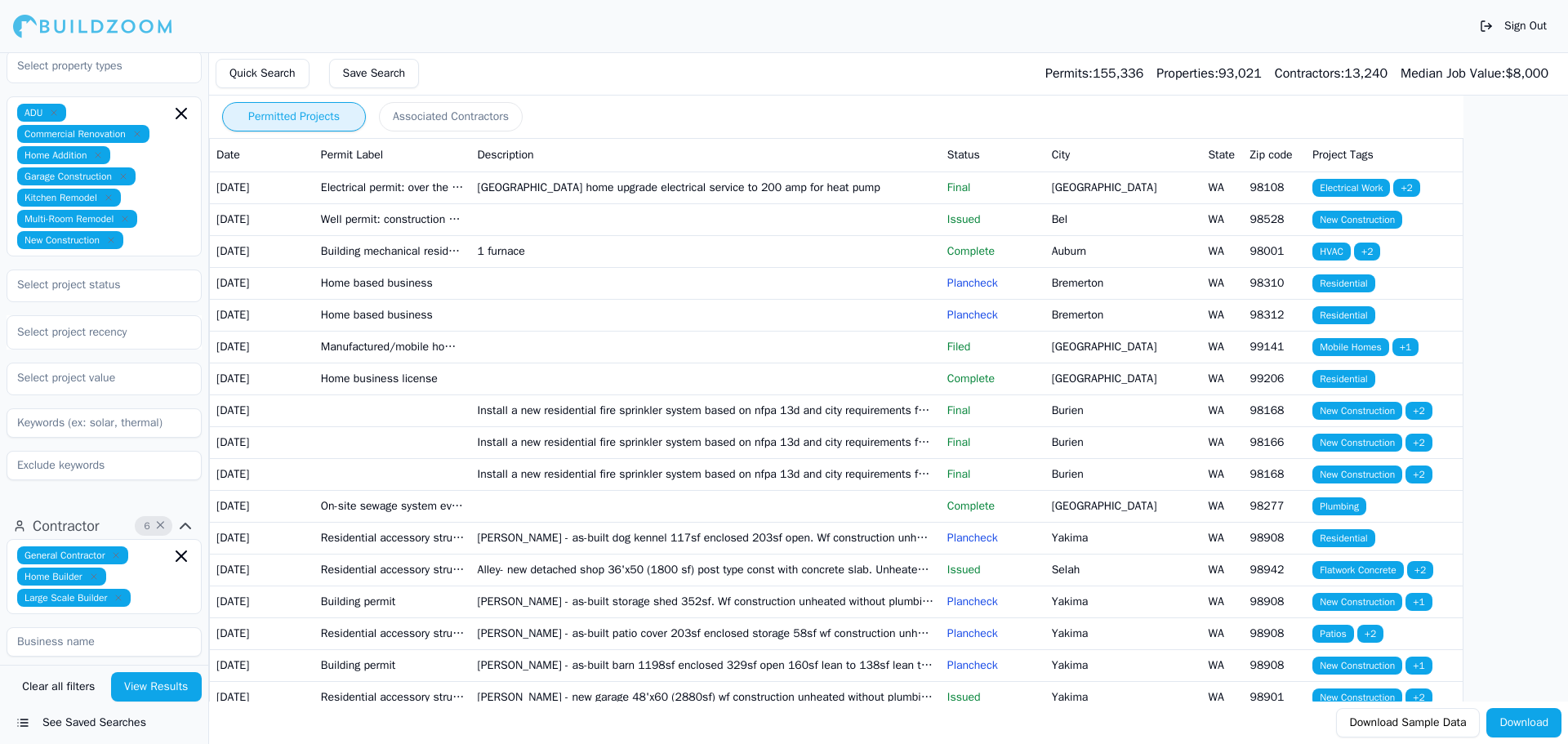 scroll, scrollTop: 653, scrollLeft: 0, axis: vertical 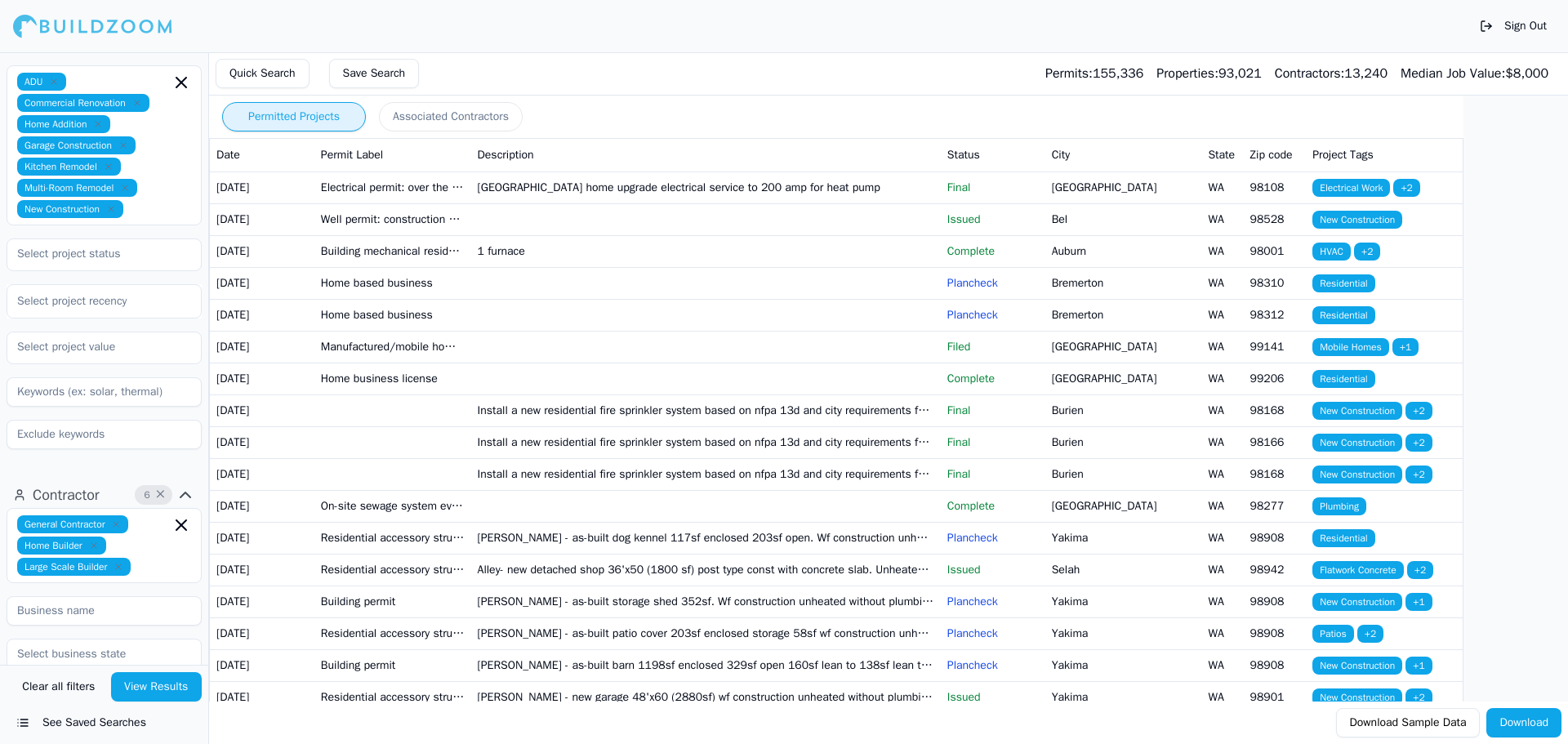 click at bounding box center (104, 434) 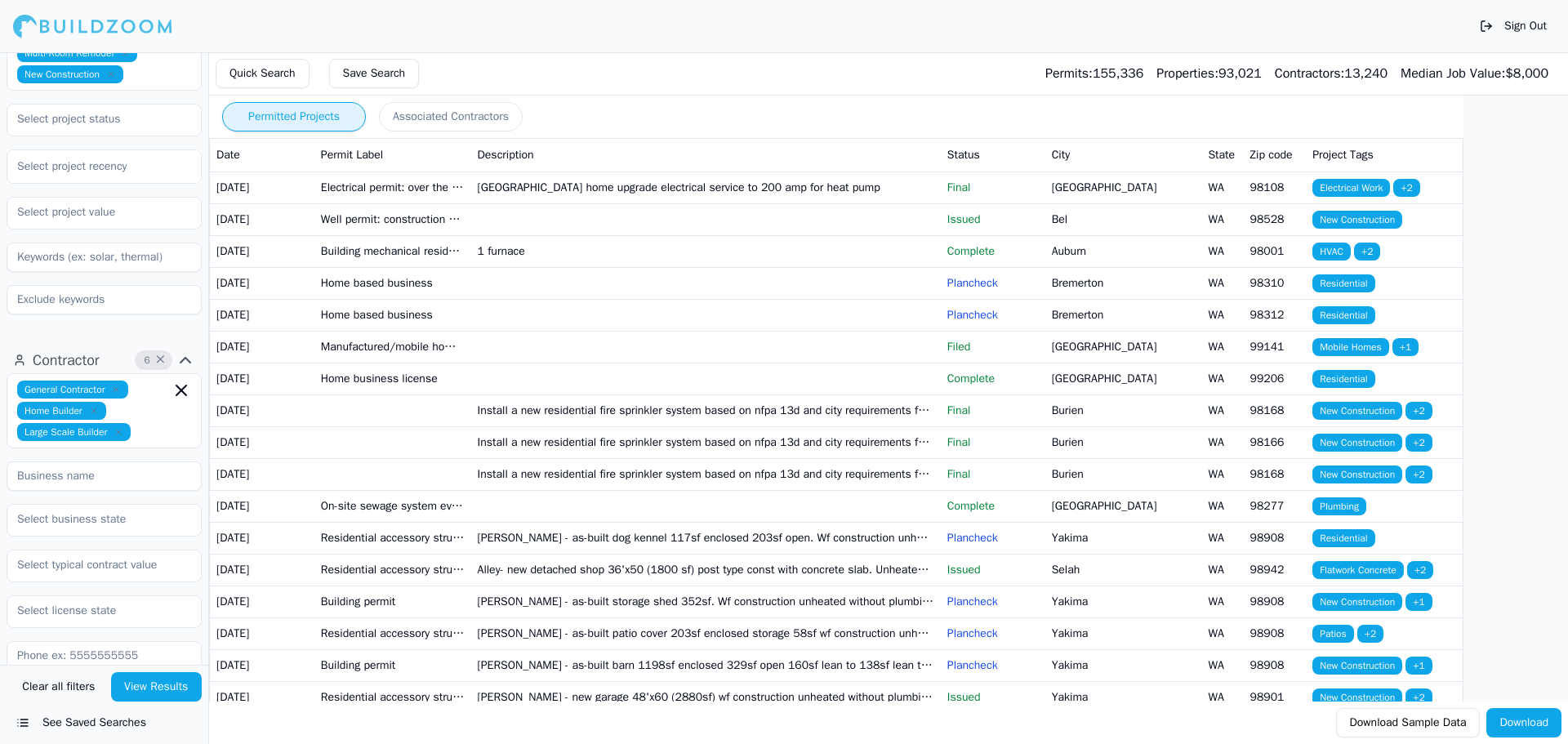 scroll, scrollTop: 817, scrollLeft: 0, axis: vertical 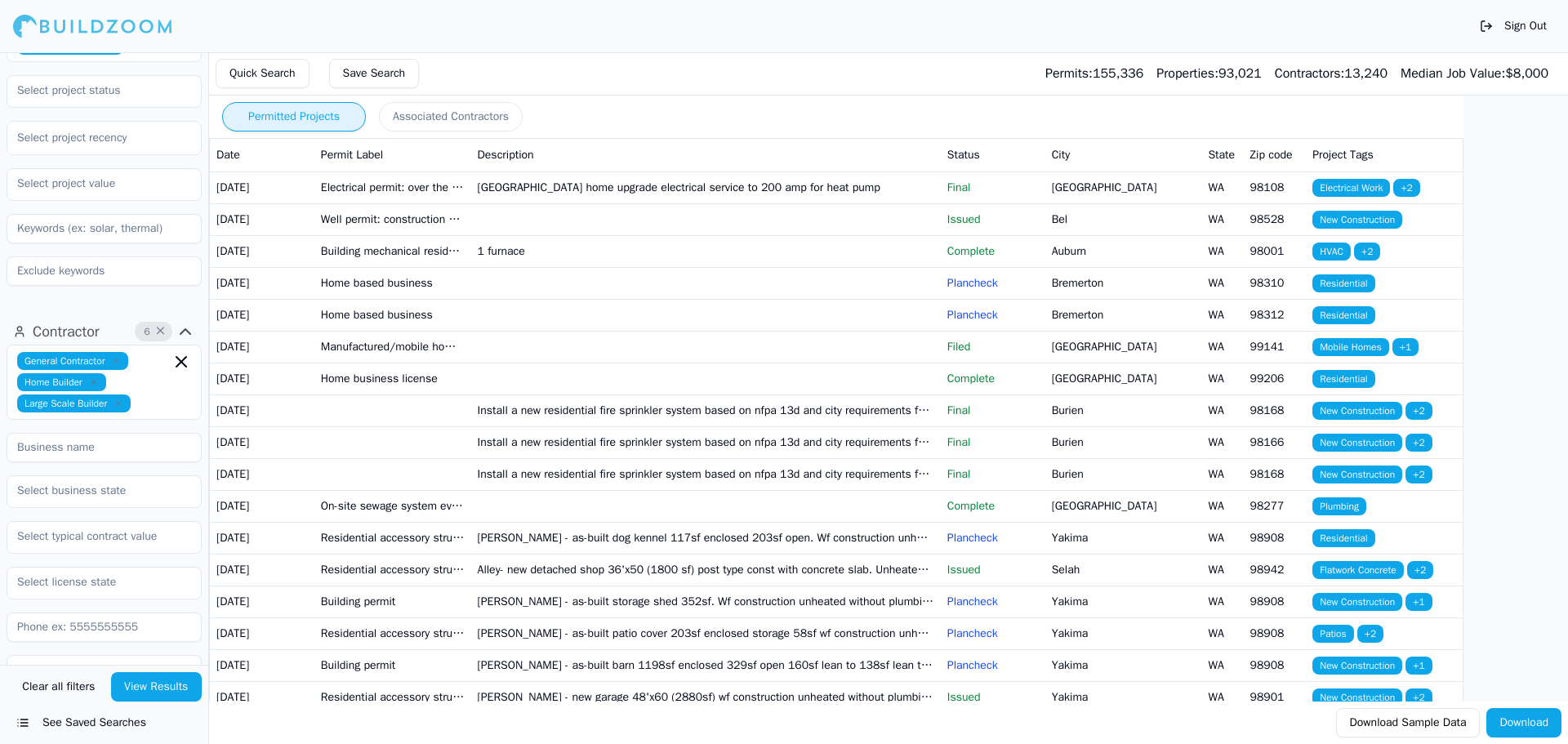click at bounding box center [104, 448] 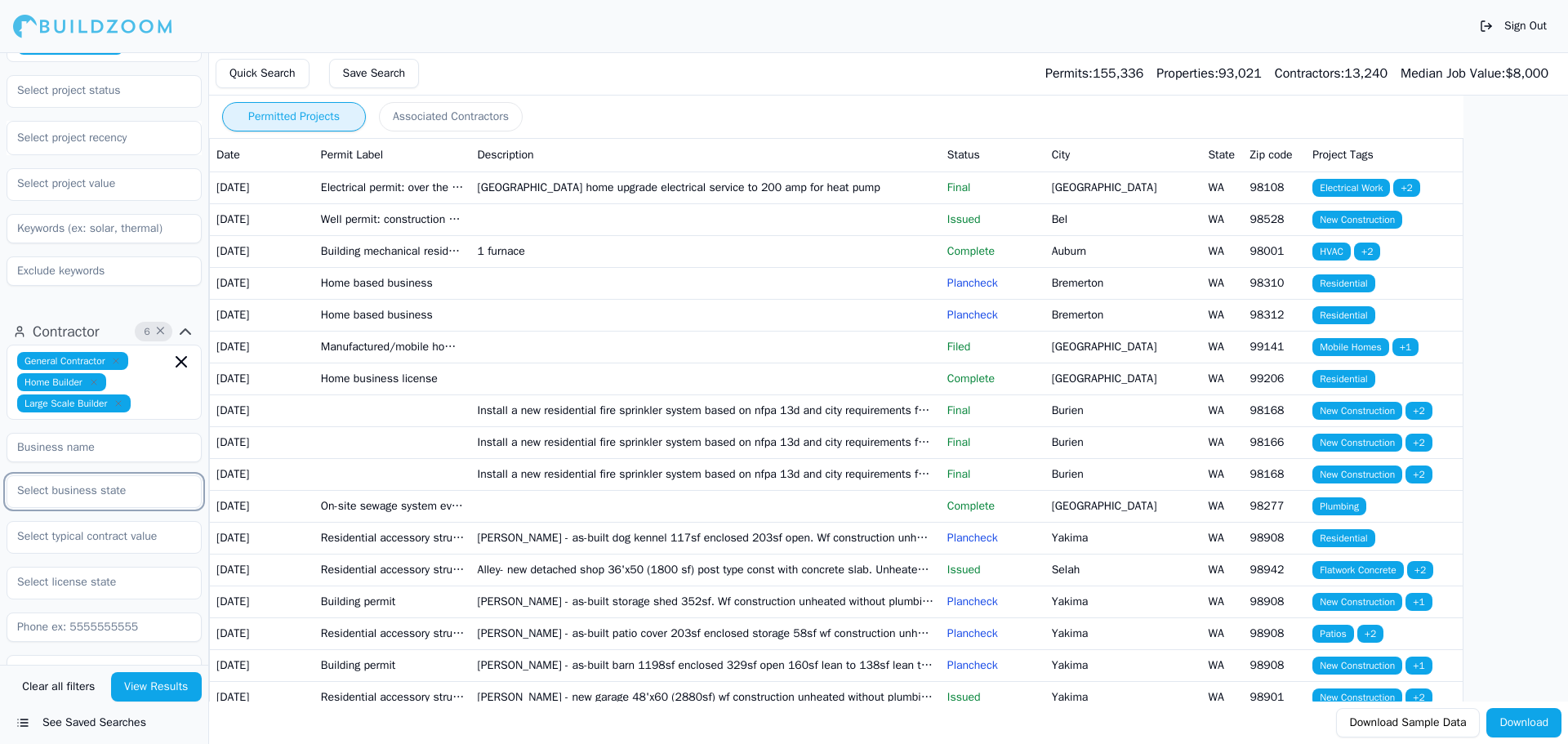 click at bounding box center [94, 491] 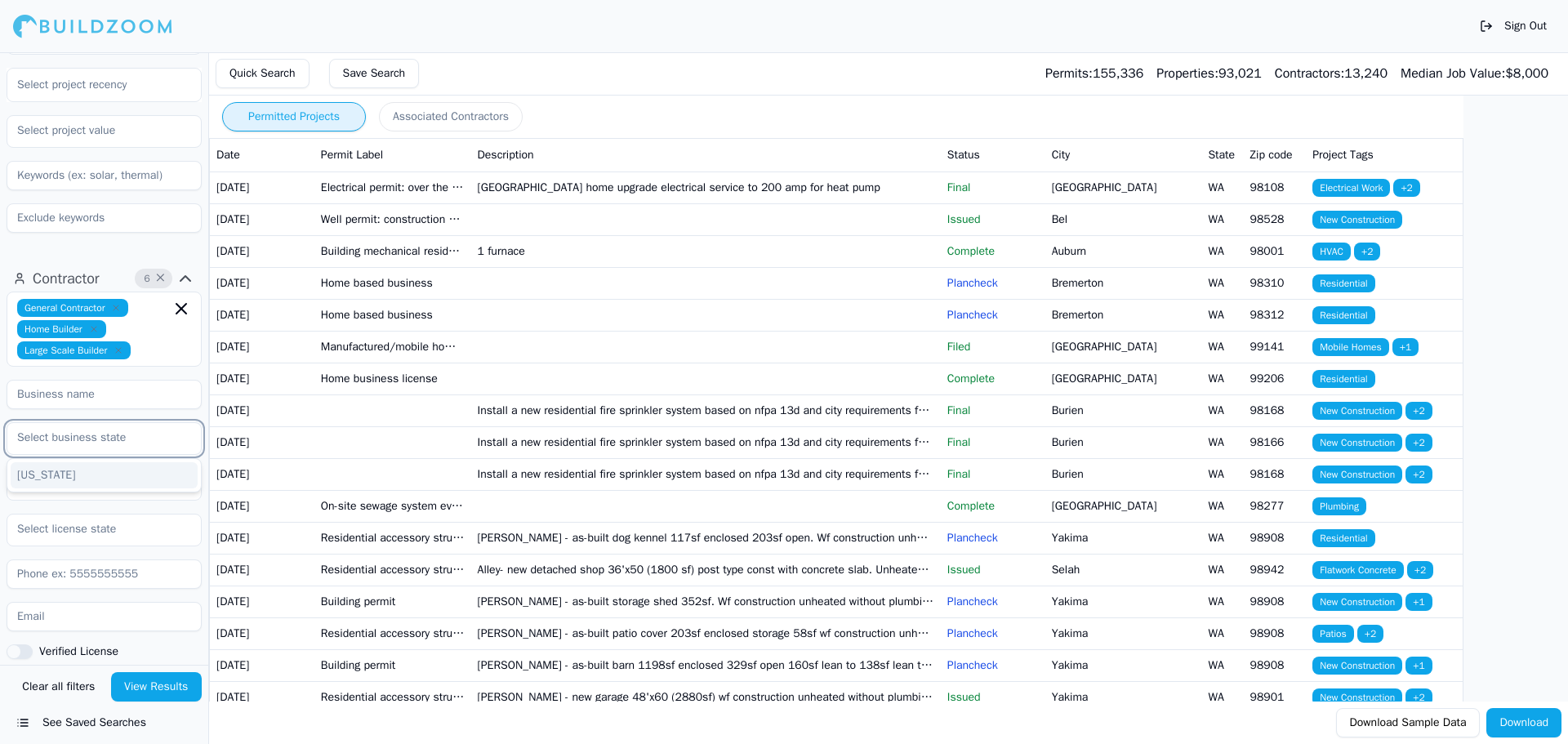 scroll, scrollTop: 898, scrollLeft: 0, axis: vertical 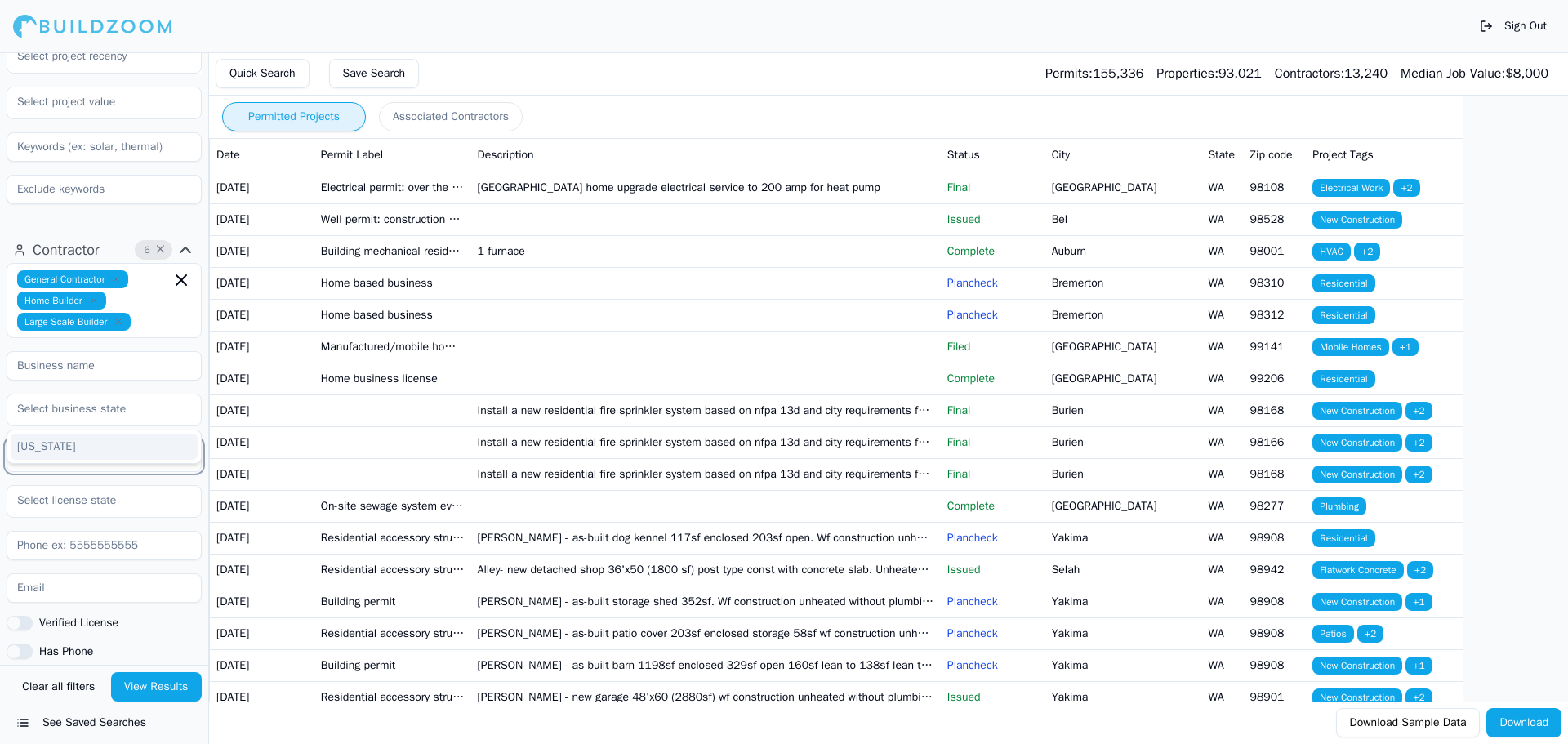 click at bounding box center (94, 455) 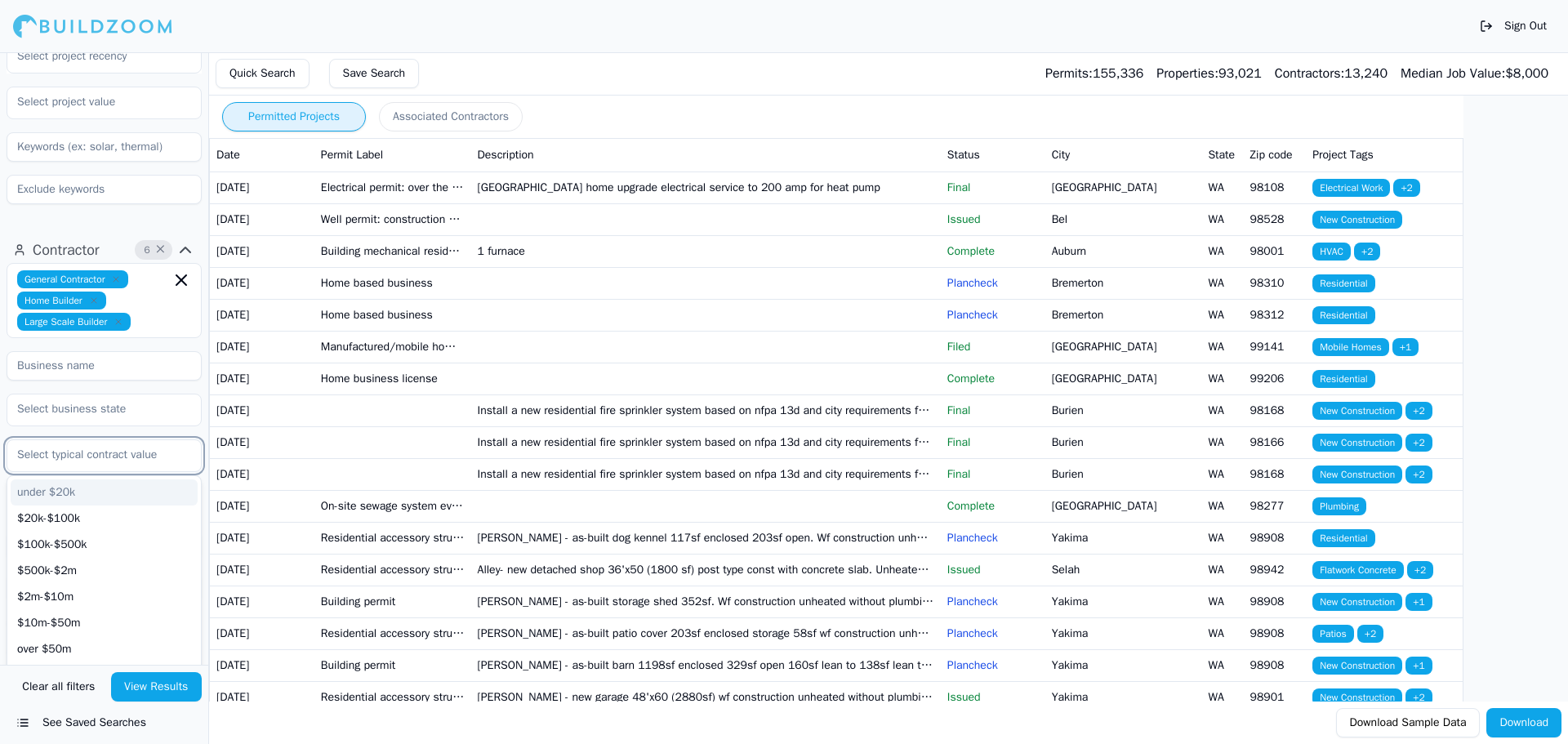 click at bounding box center (94, 455) 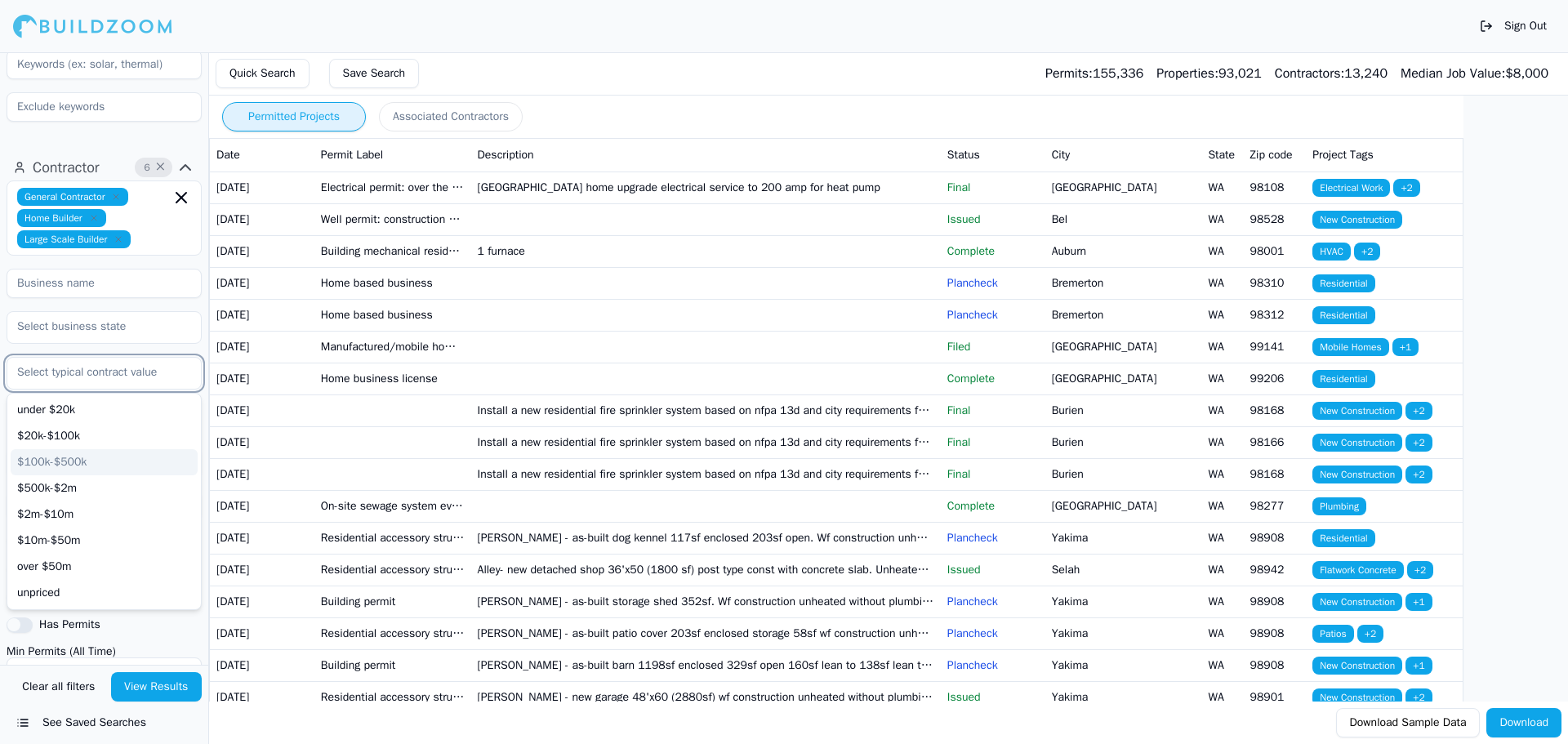 scroll, scrollTop: 982, scrollLeft: 0, axis: vertical 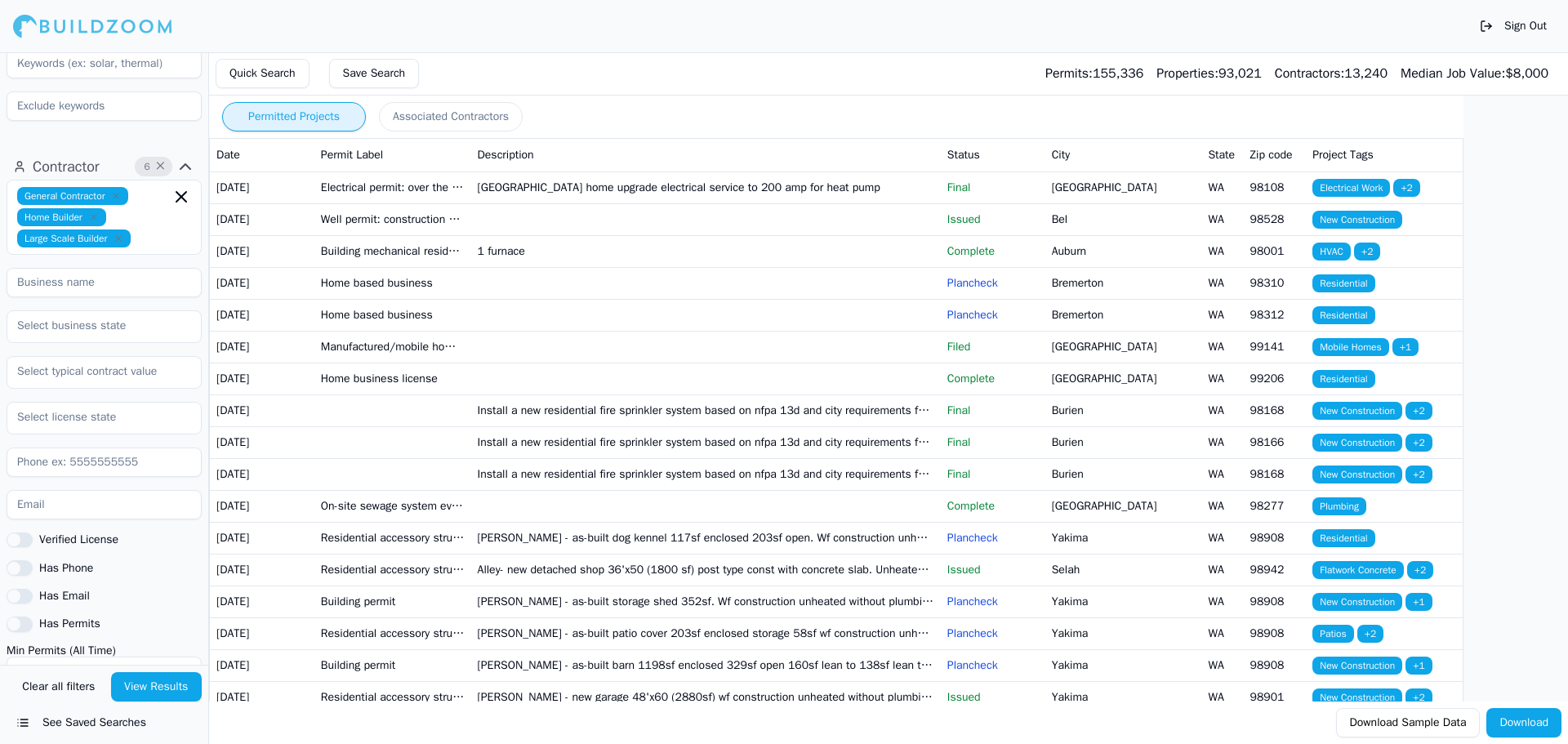 click on "General Contractor Home Builder Large Scale Builder Verified License Has Phone Has Email Has Permits Min Permits (All Time) 0 Permits Last 4 Years Min 0 Max 0" at bounding box center (104, 471) 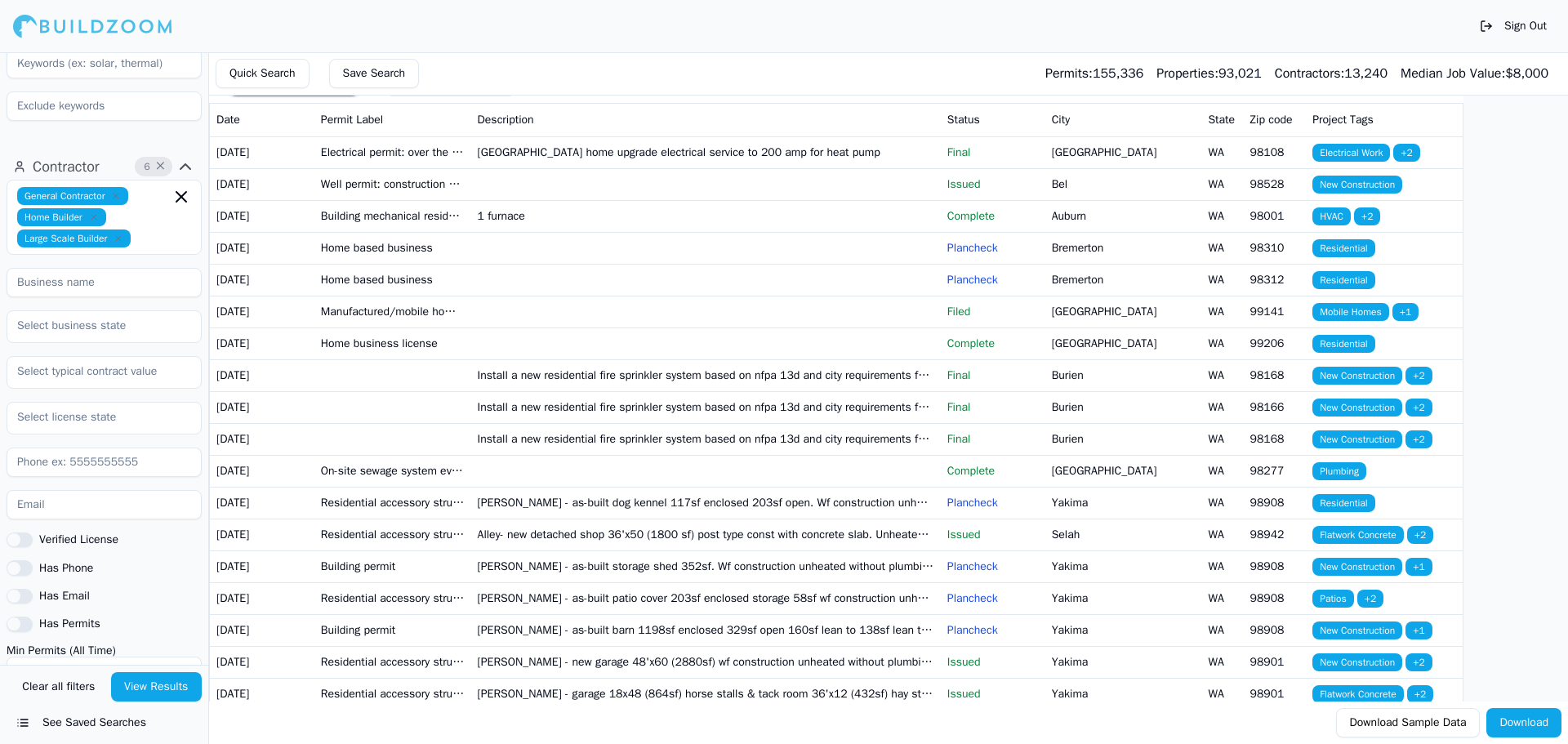 scroll, scrollTop: 52, scrollLeft: 0, axis: vertical 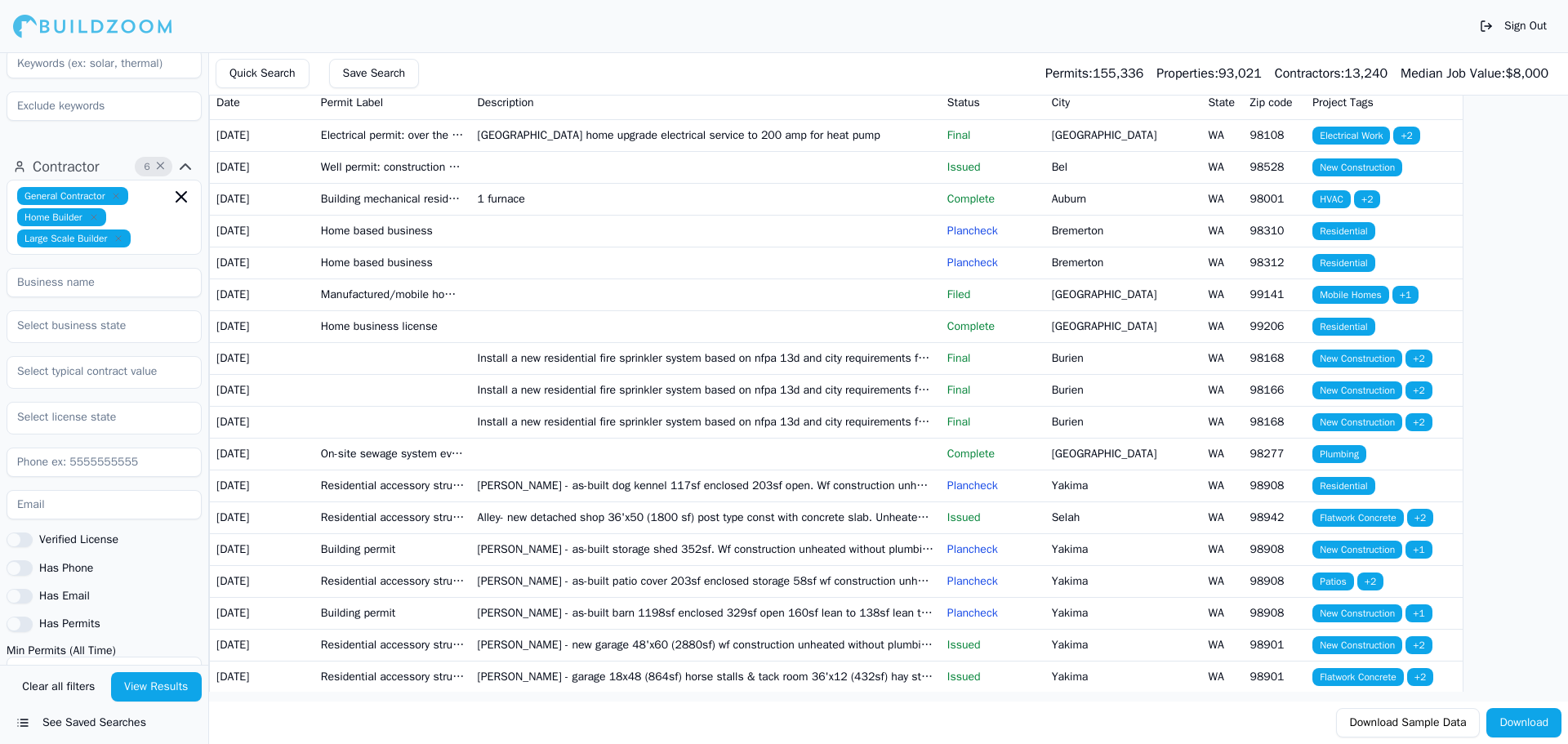 click on "Clear all filters View Results See Saved Searches" at bounding box center (104, 704) 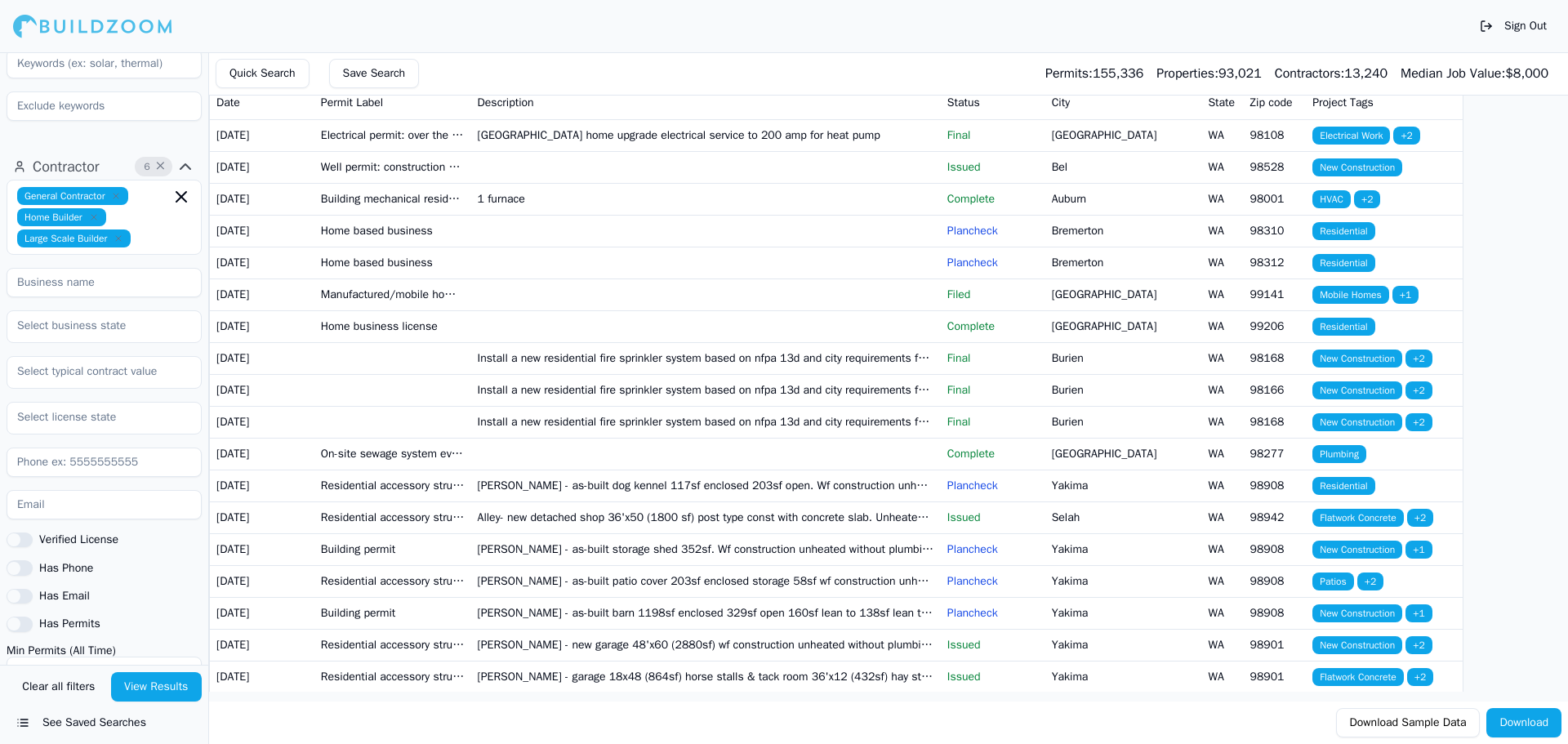 click on "View Results" at bounding box center [157, 687] 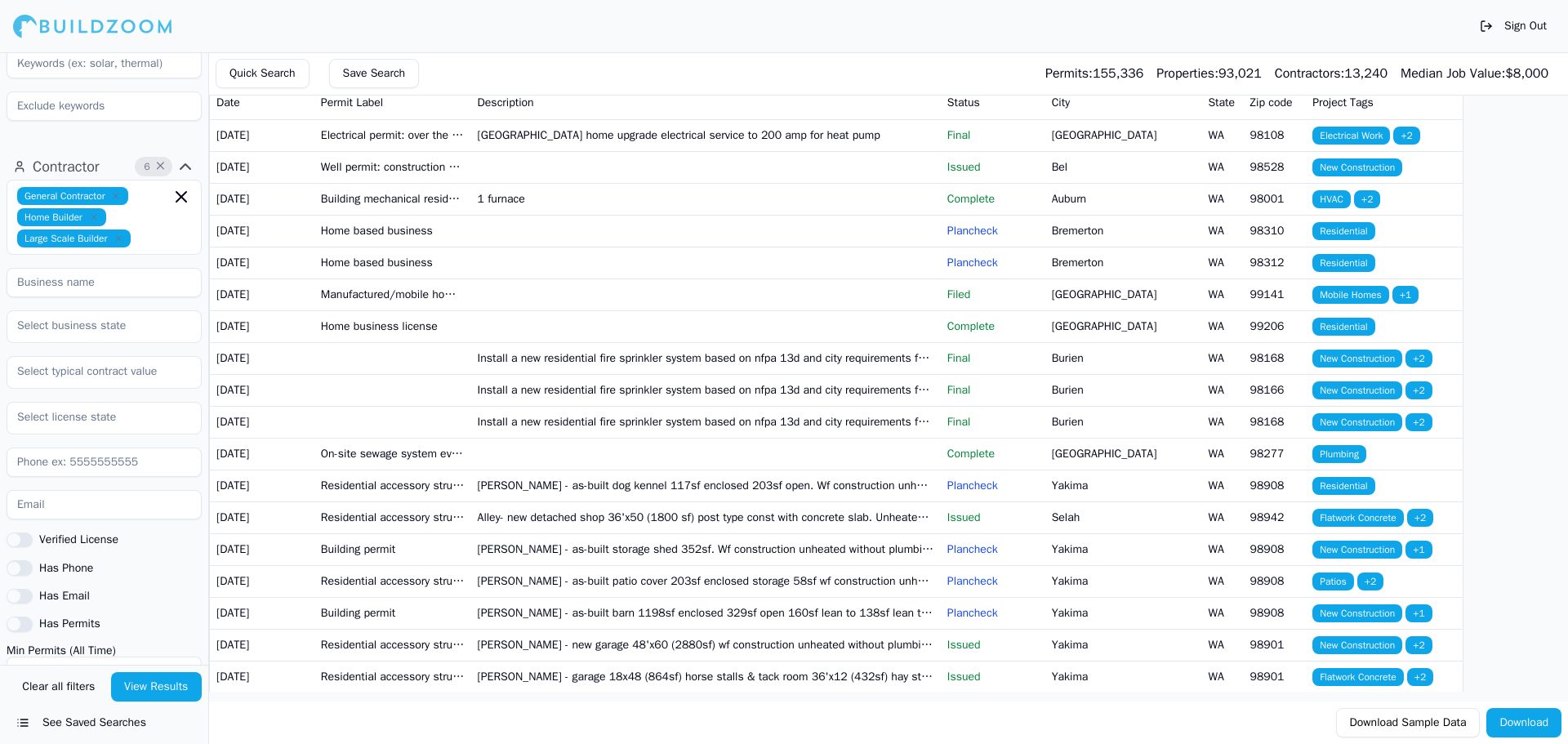 scroll, scrollTop: 0, scrollLeft: 0, axis: both 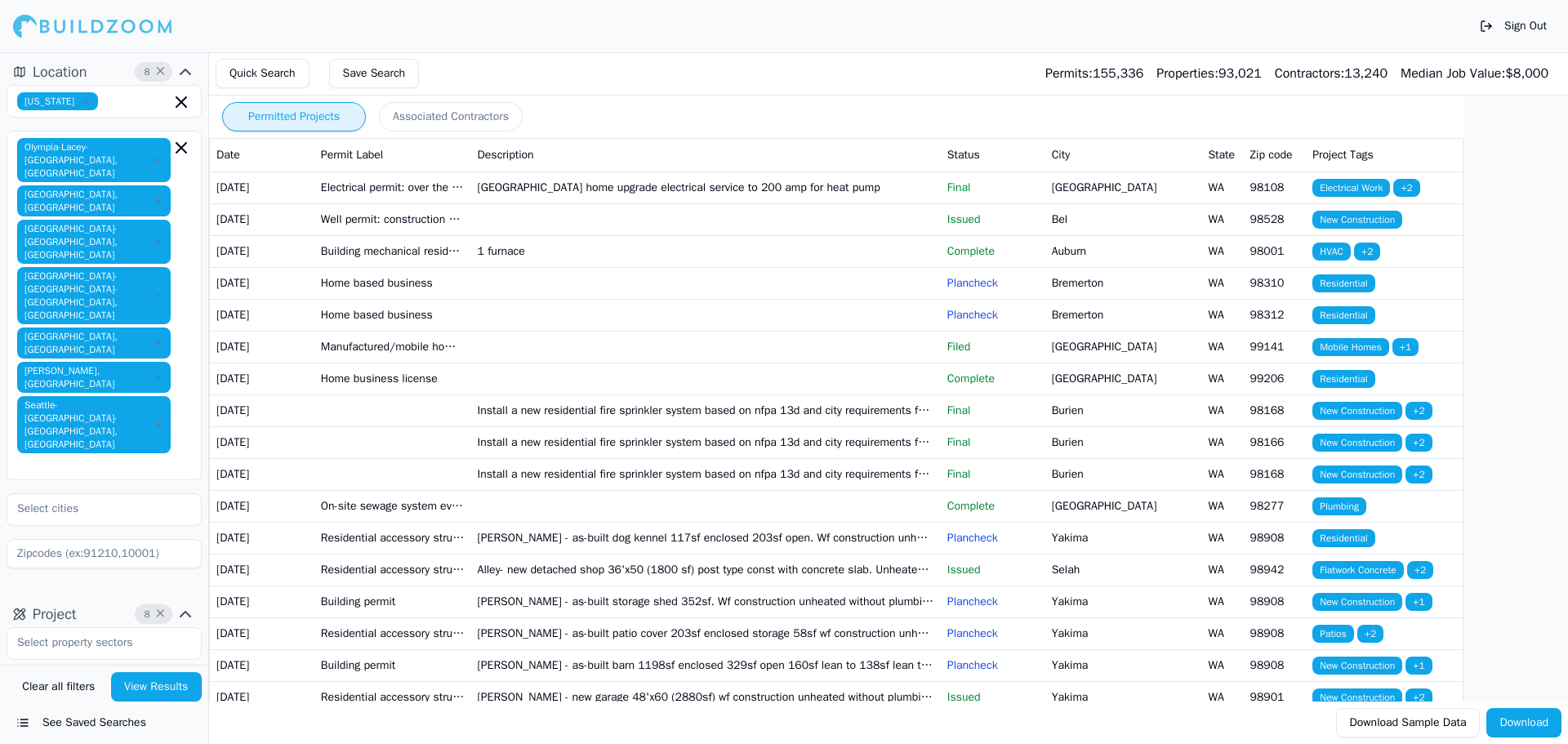 click on "Clear all filters View Results See Saved Searches" at bounding box center (104, 704) 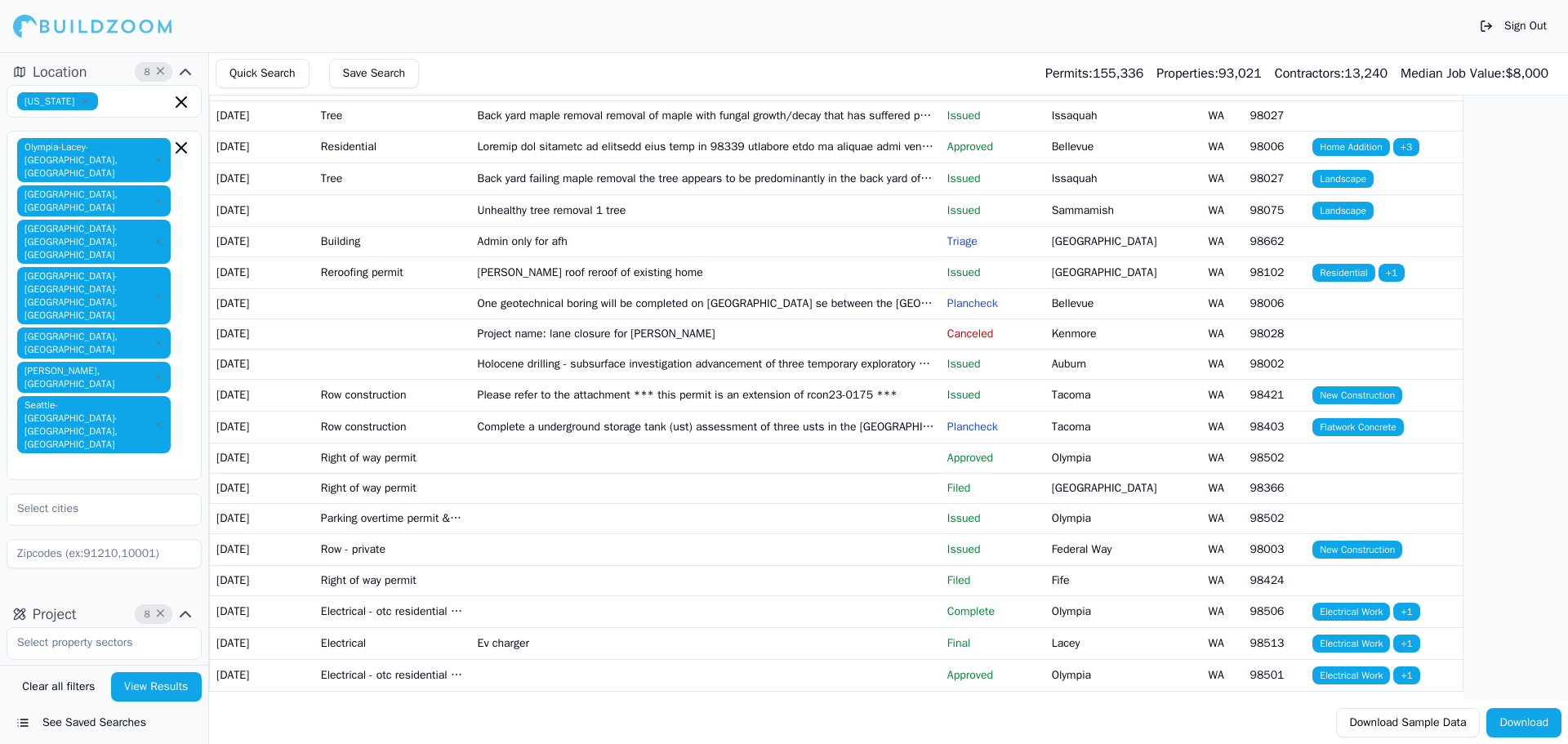 scroll, scrollTop: 3669, scrollLeft: 0, axis: vertical 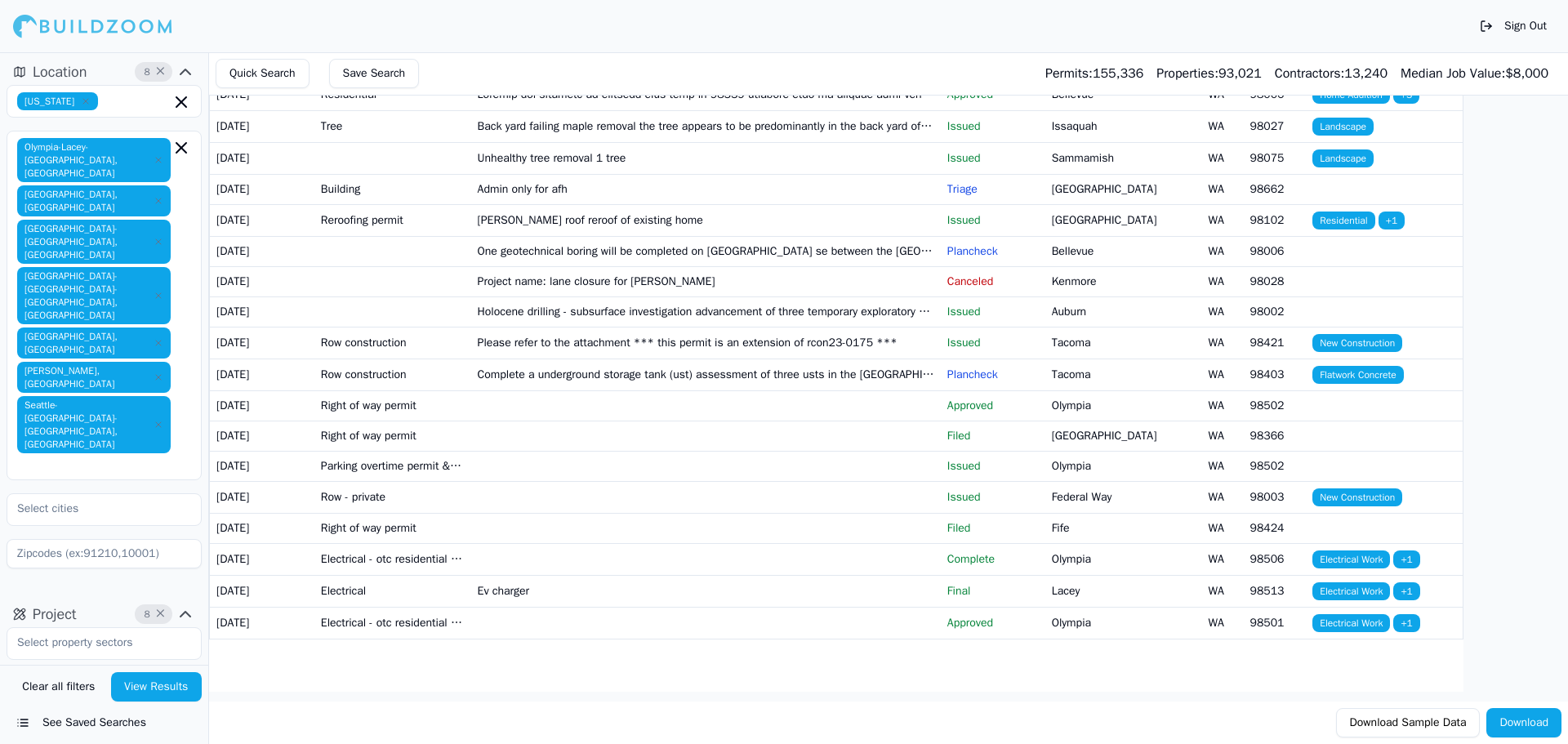 click at bounding box center (706, 622) 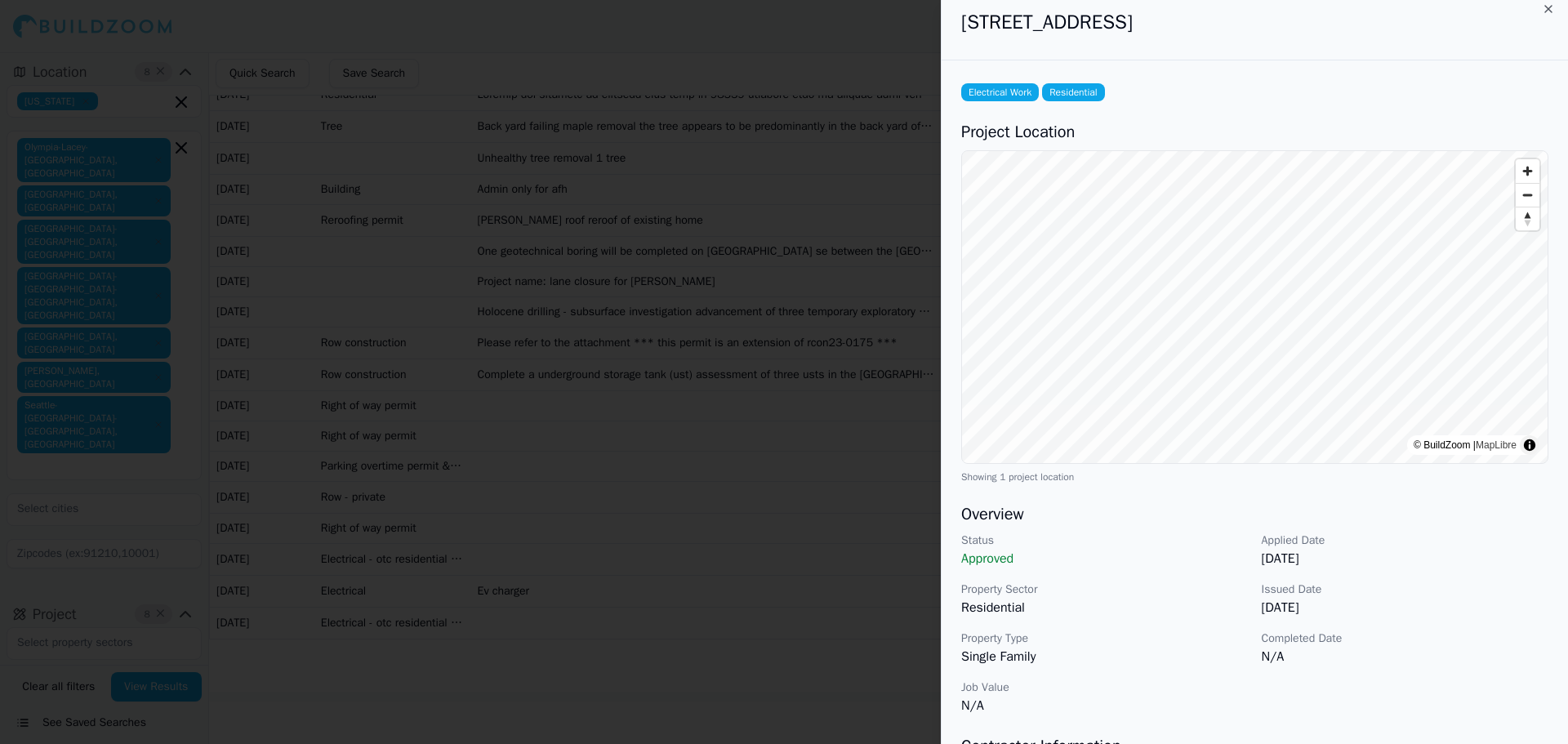 scroll, scrollTop: 0, scrollLeft: 0, axis: both 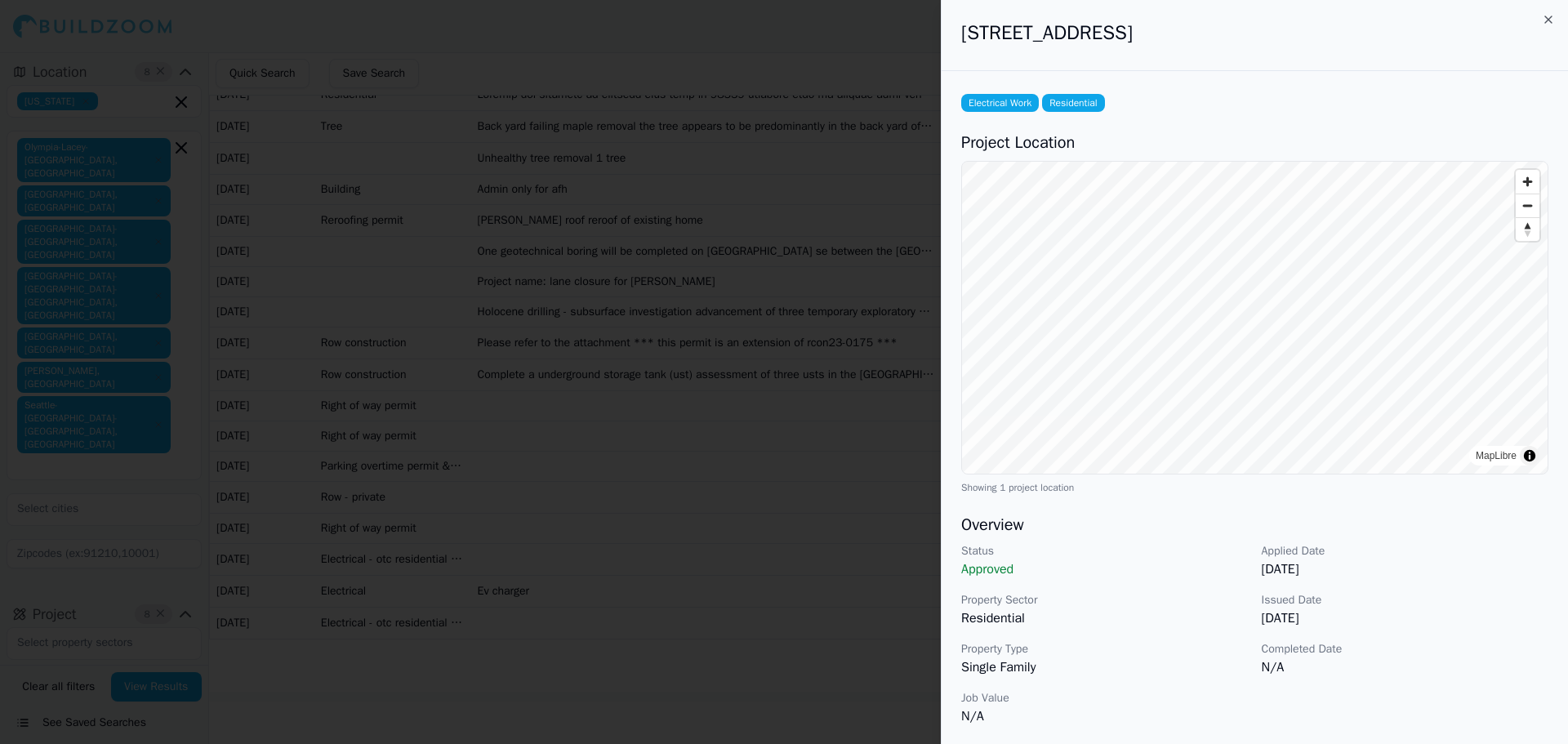 click at bounding box center (784, 372) 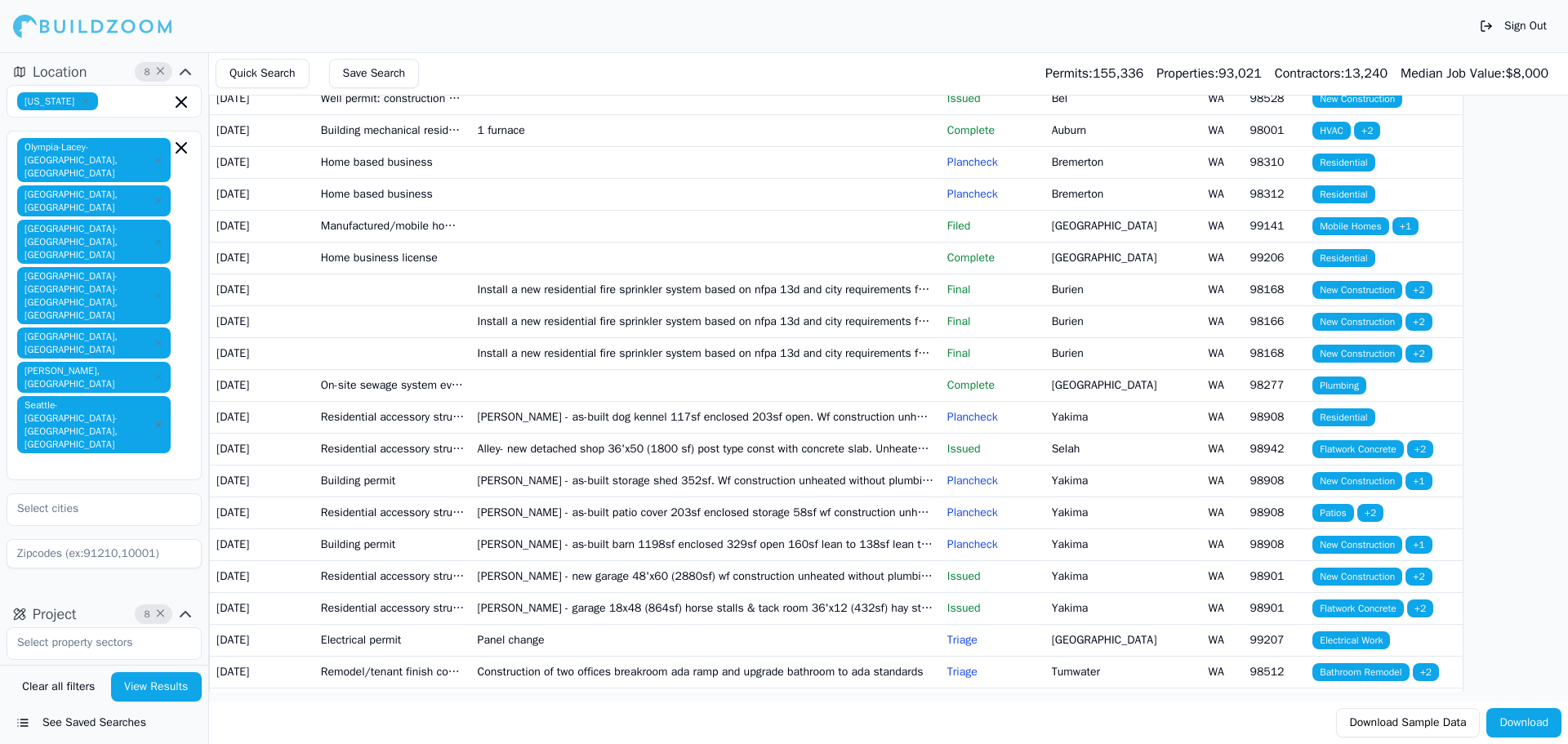 scroll, scrollTop: 0, scrollLeft: 0, axis: both 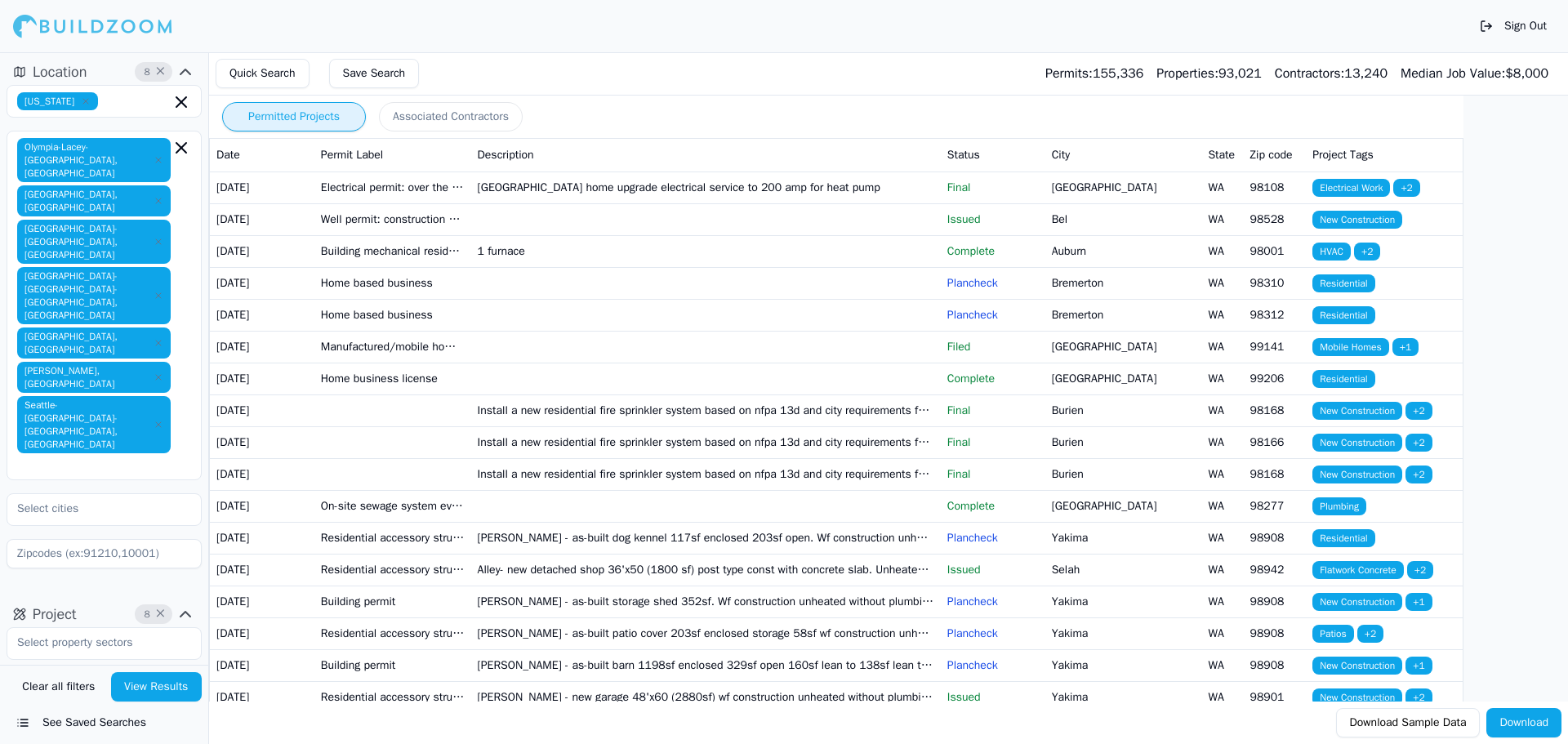 click on "Olympia-Lacey-[GEOGRAPHIC_DATA], [GEOGRAPHIC_DATA]" at bounding box center (94, 160) 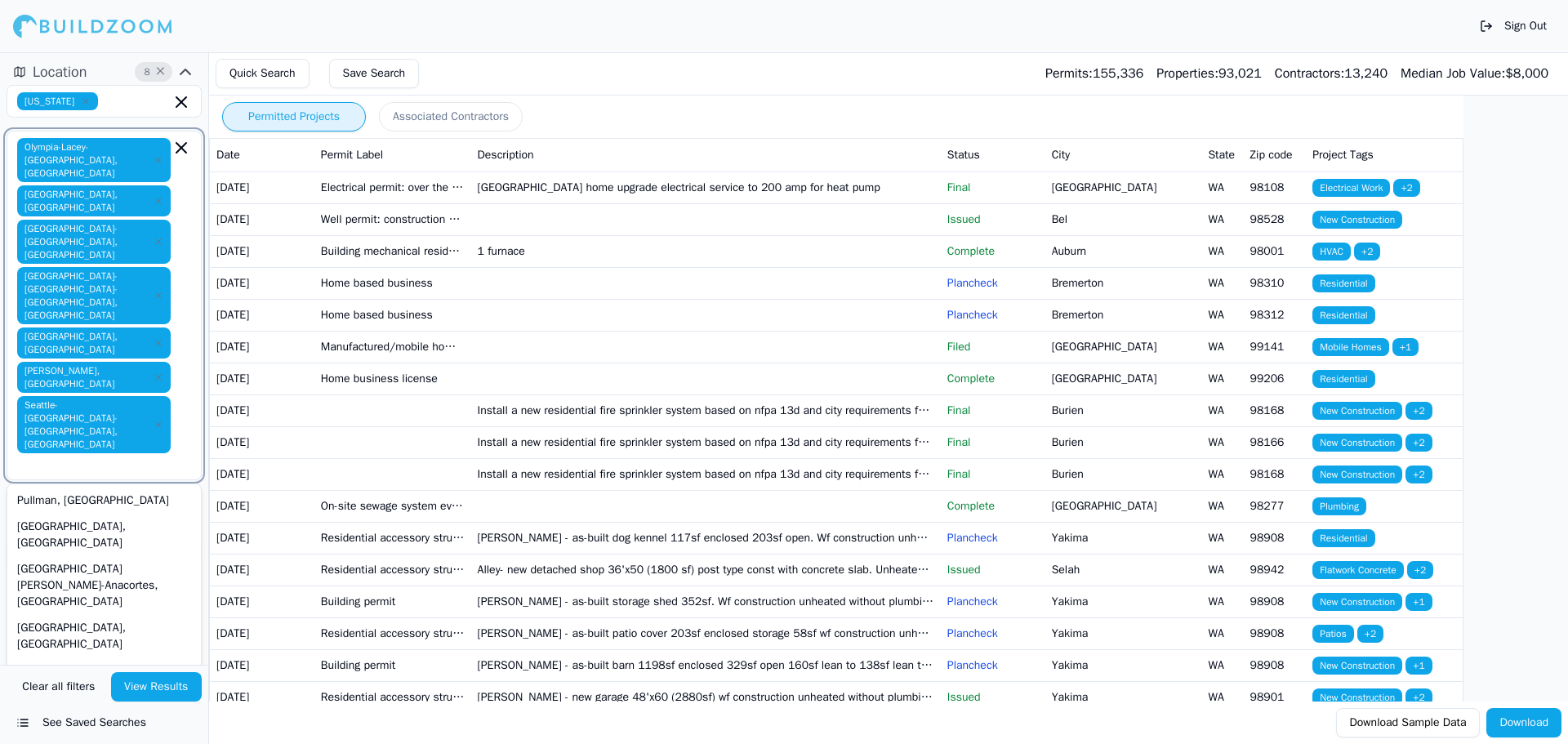 click 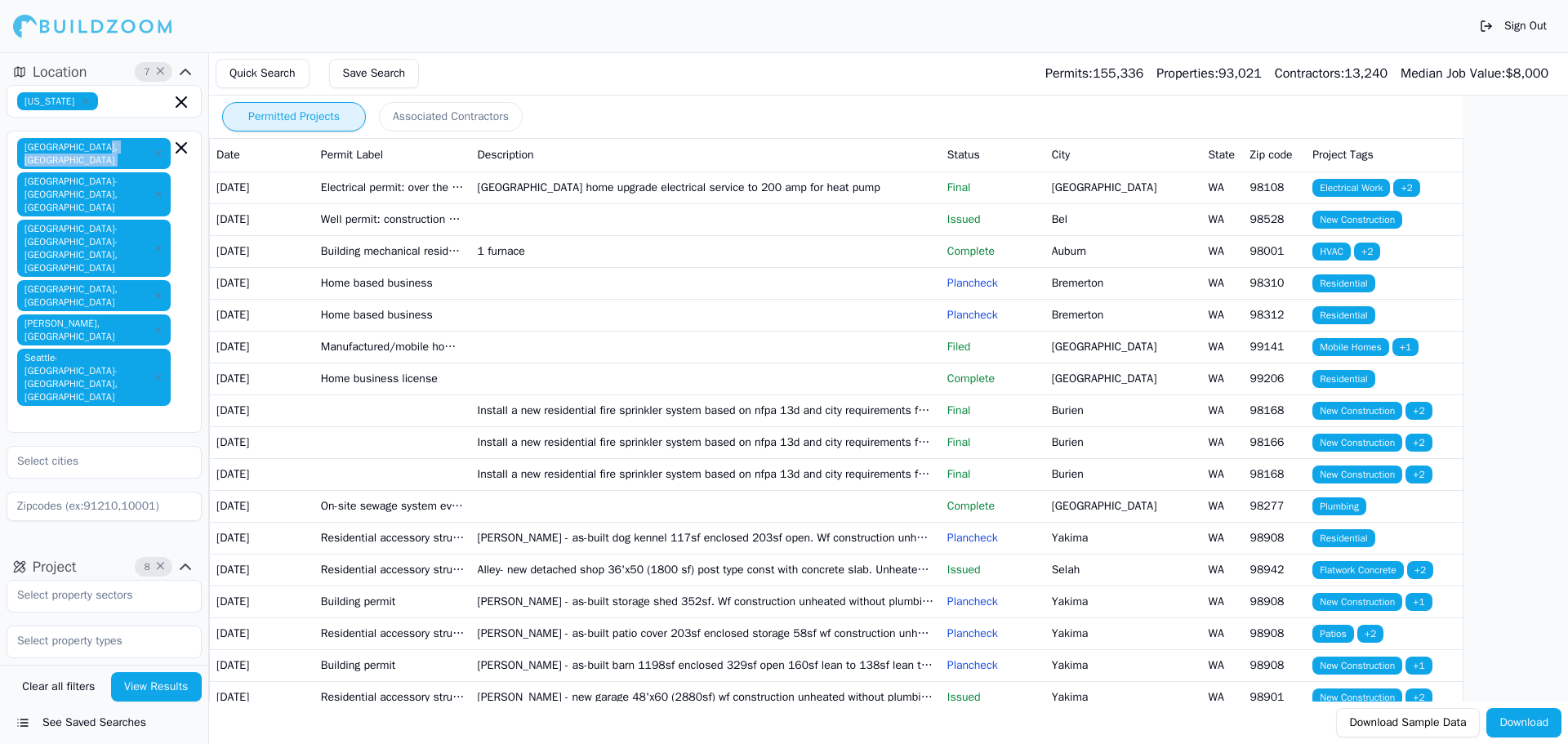 click on "[GEOGRAPHIC_DATA], [GEOGRAPHIC_DATA]" at bounding box center (94, 154) 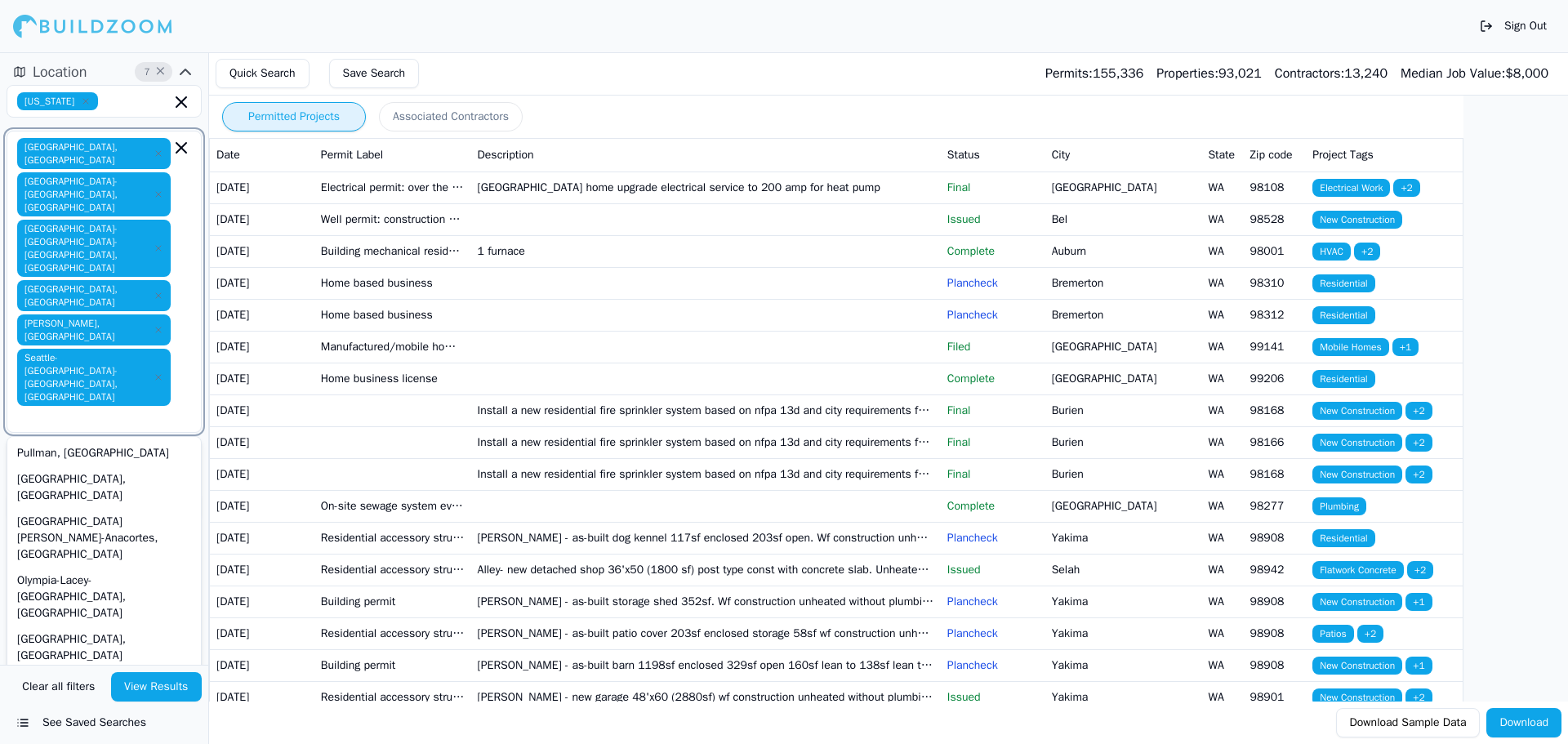 click 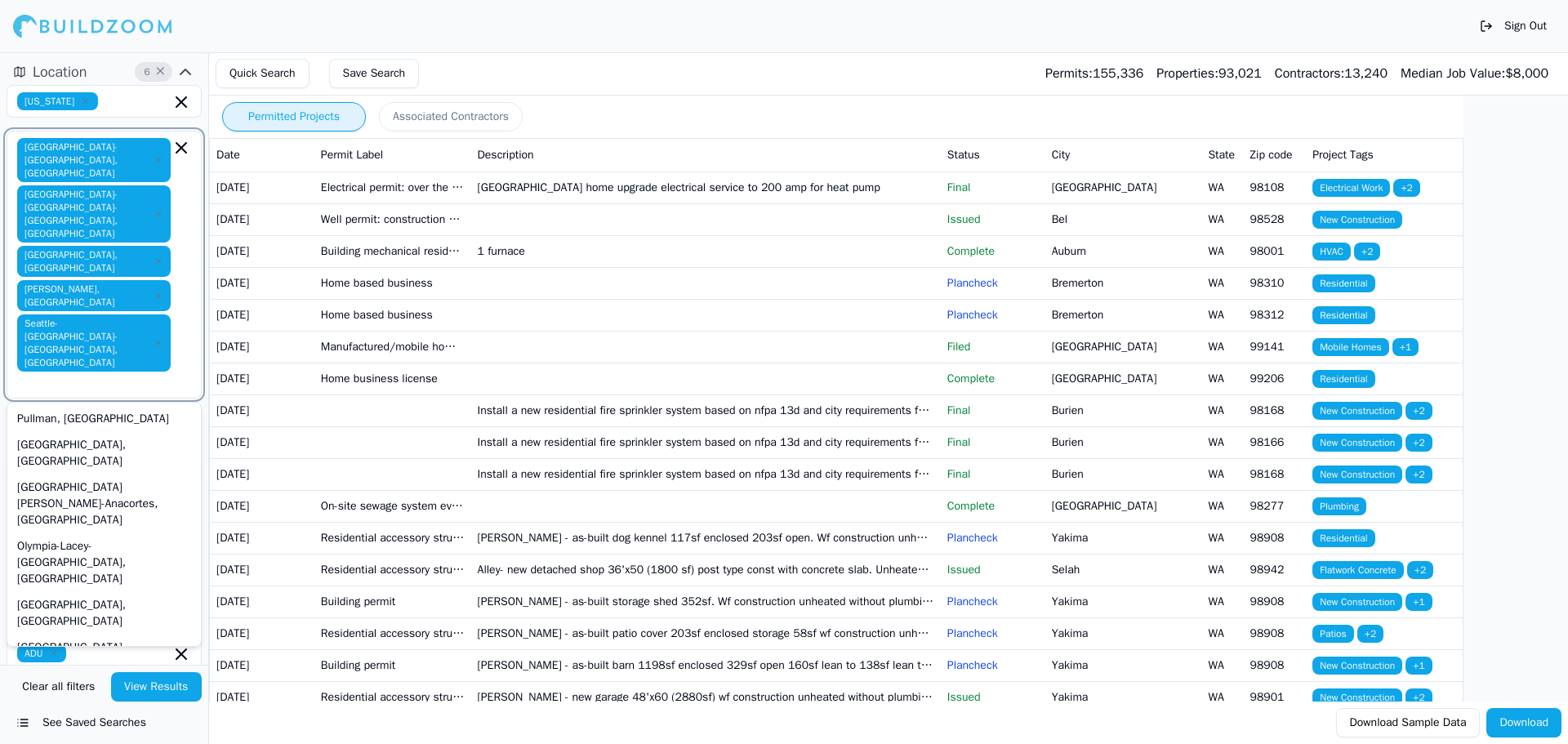 click 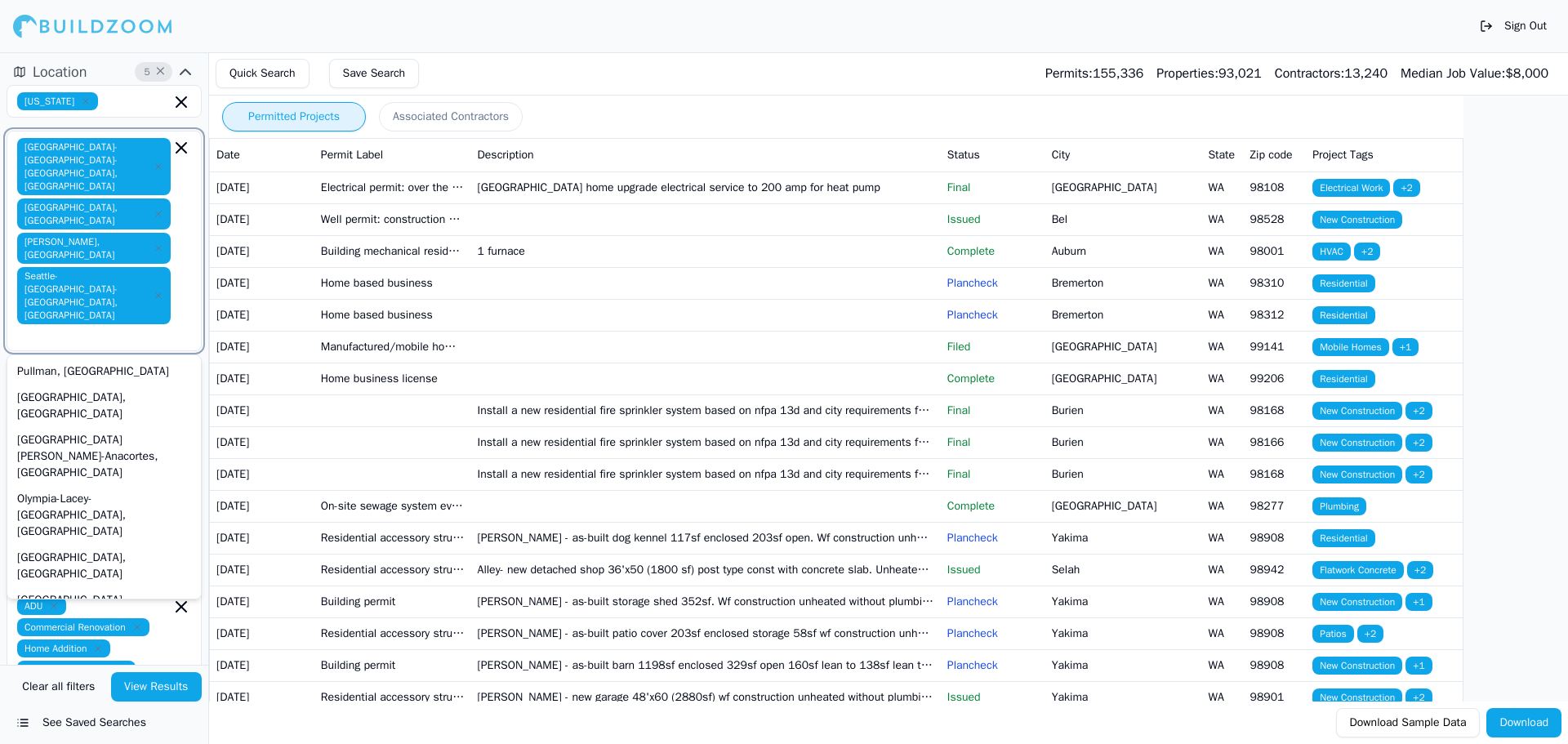 click 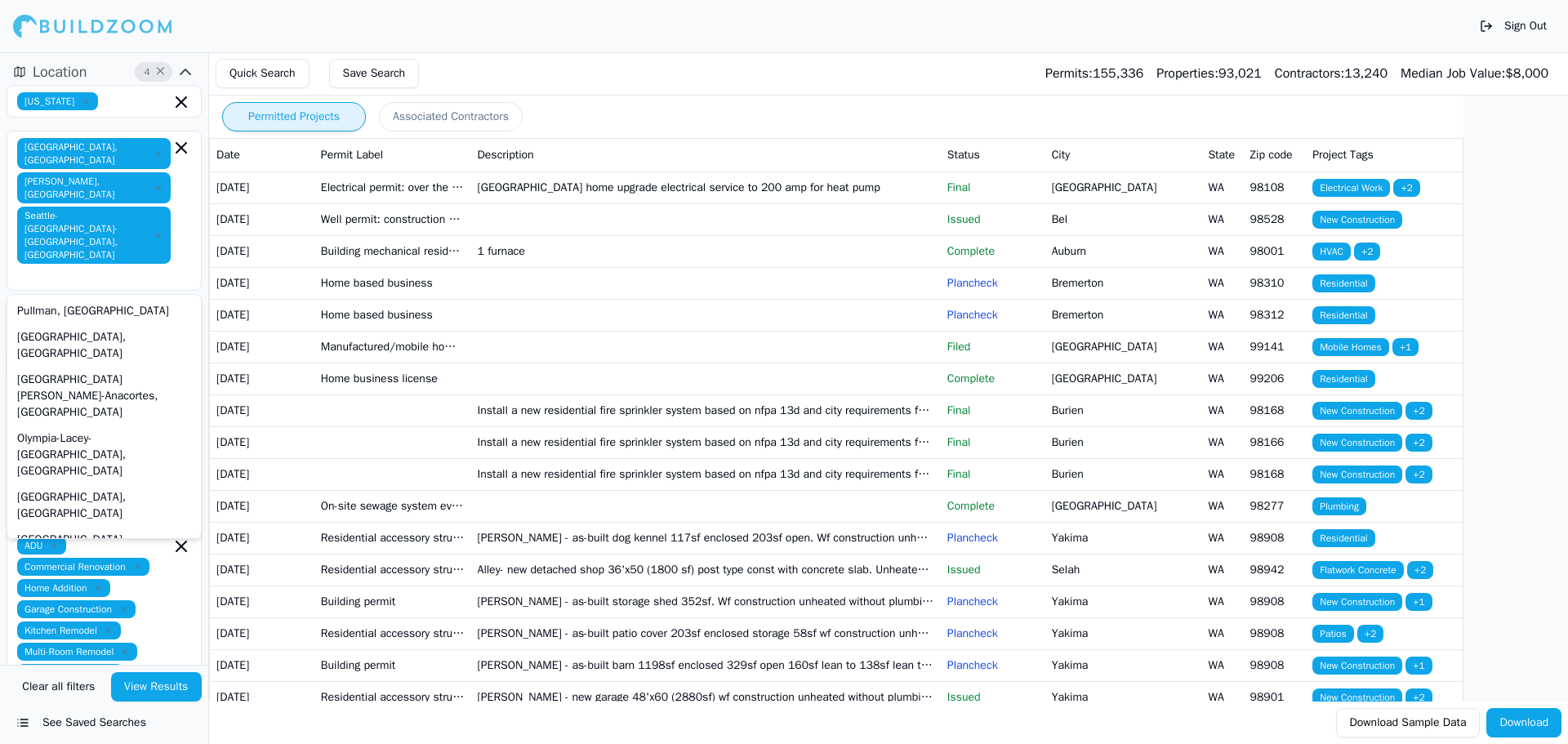 click on "[GEOGRAPHIC_DATA], [GEOGRAPHIC_DATA]" at bounding box center (94, 154) 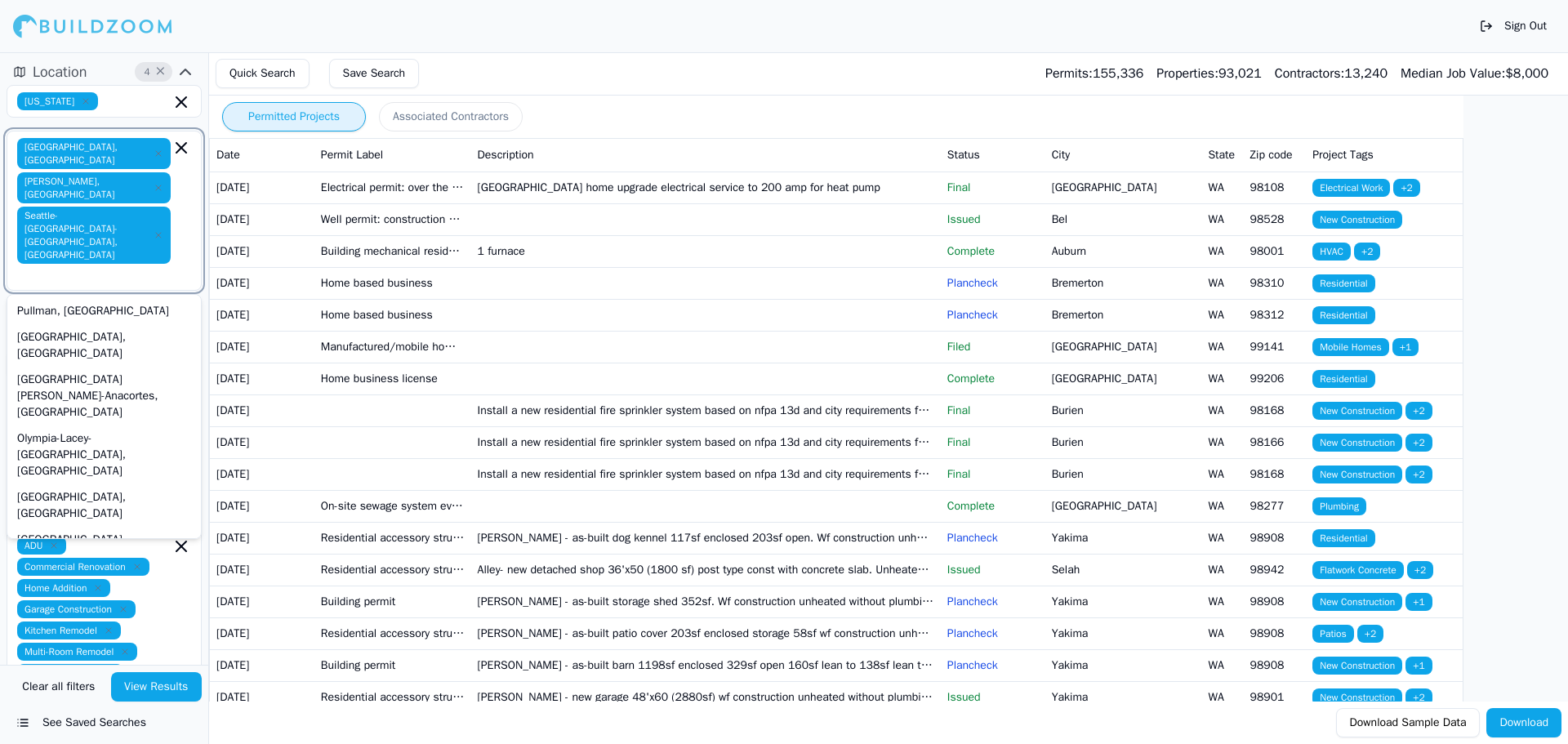 click 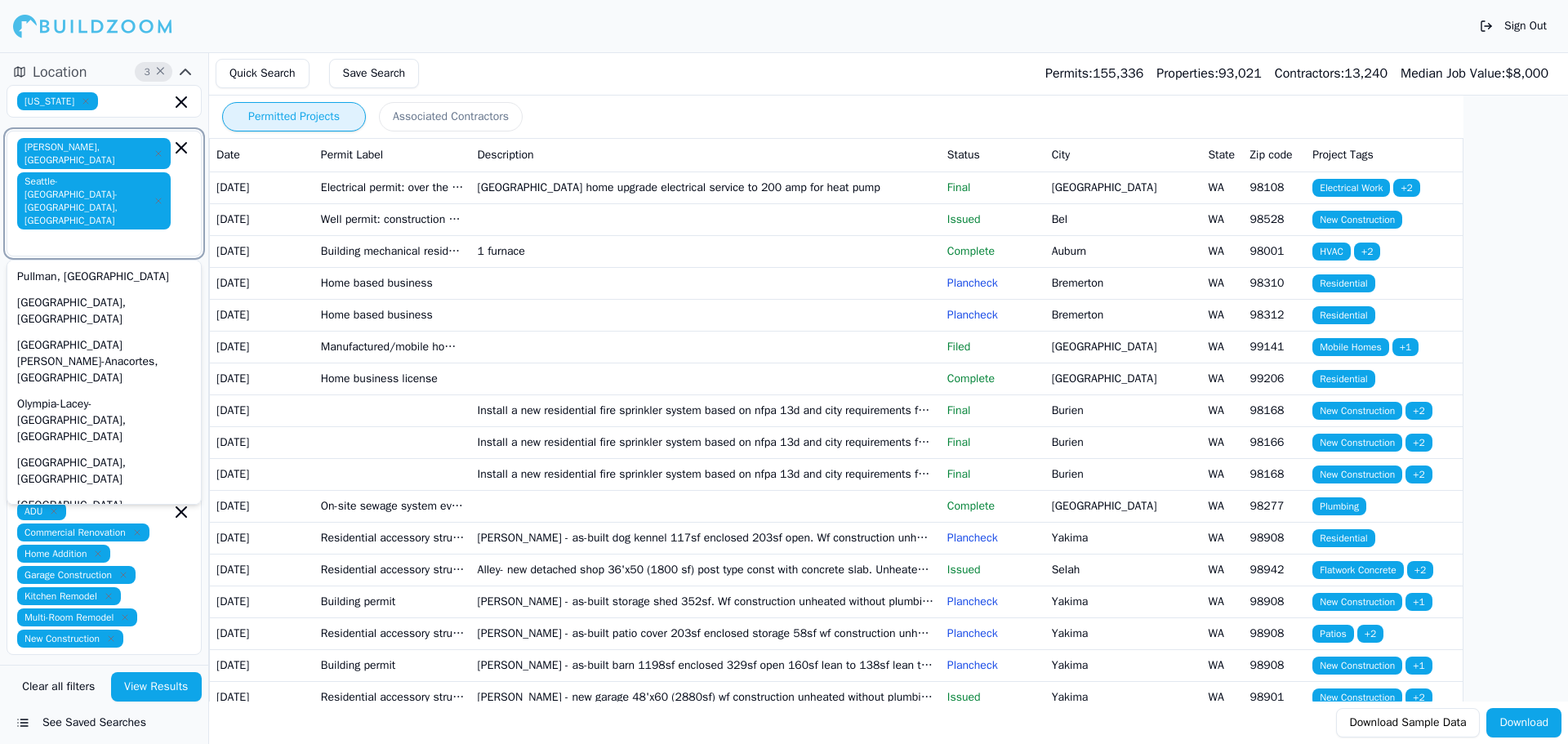 click 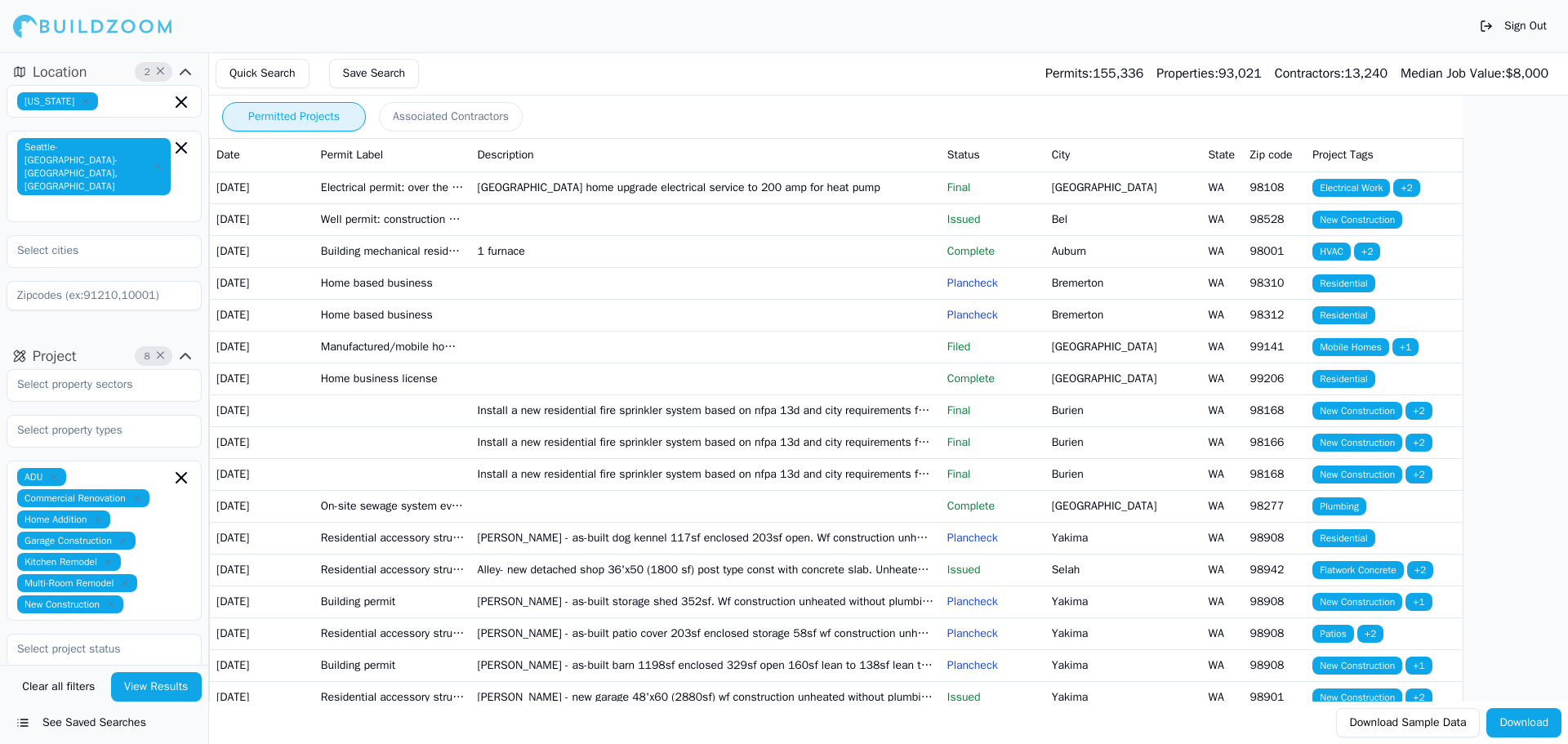 click on "Seattle-[GEOGRAPHIC_DATA]-[GEOGRAPHIC_DATA], [GEOGRAPHIC_DATA]" at bounding box center (94, 167) 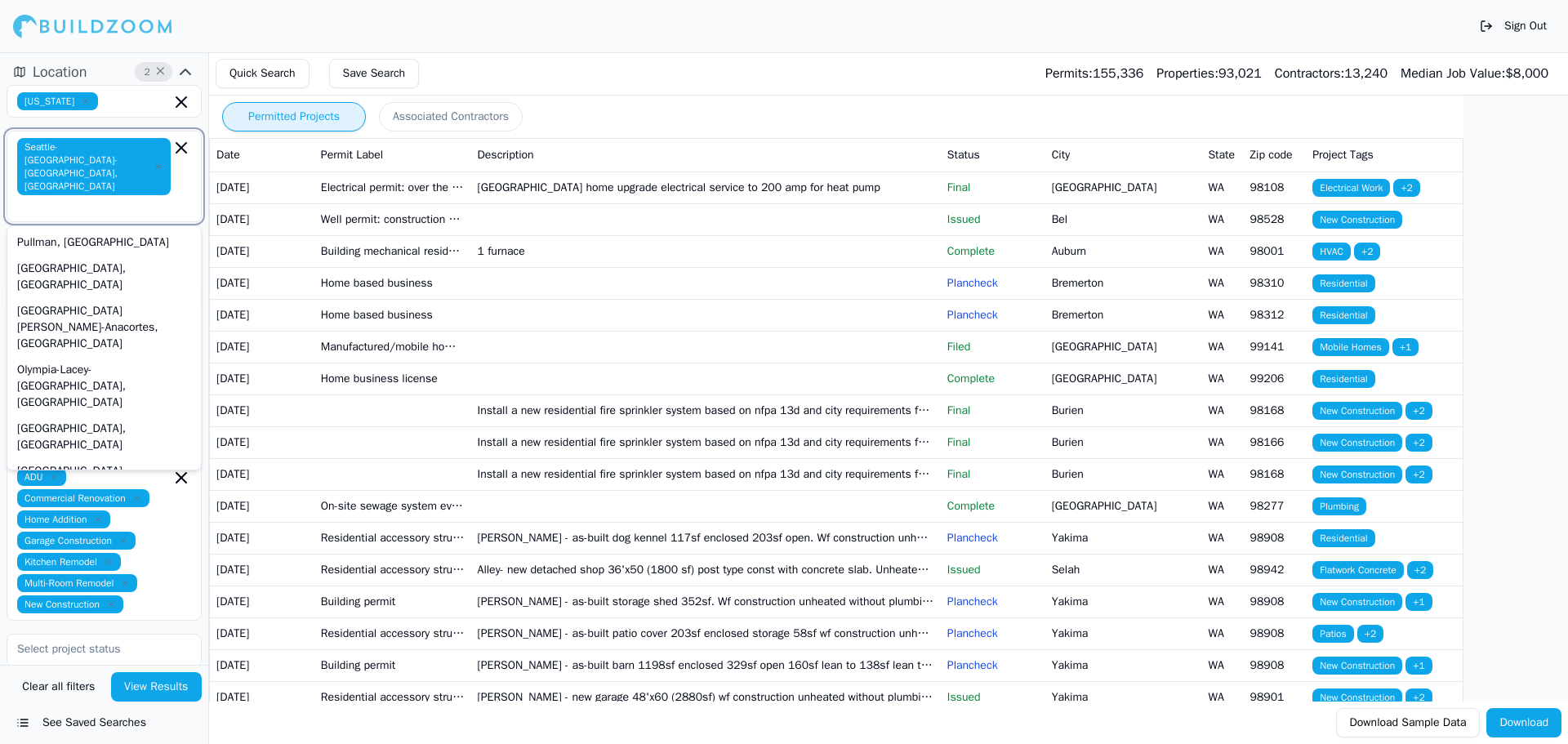 click 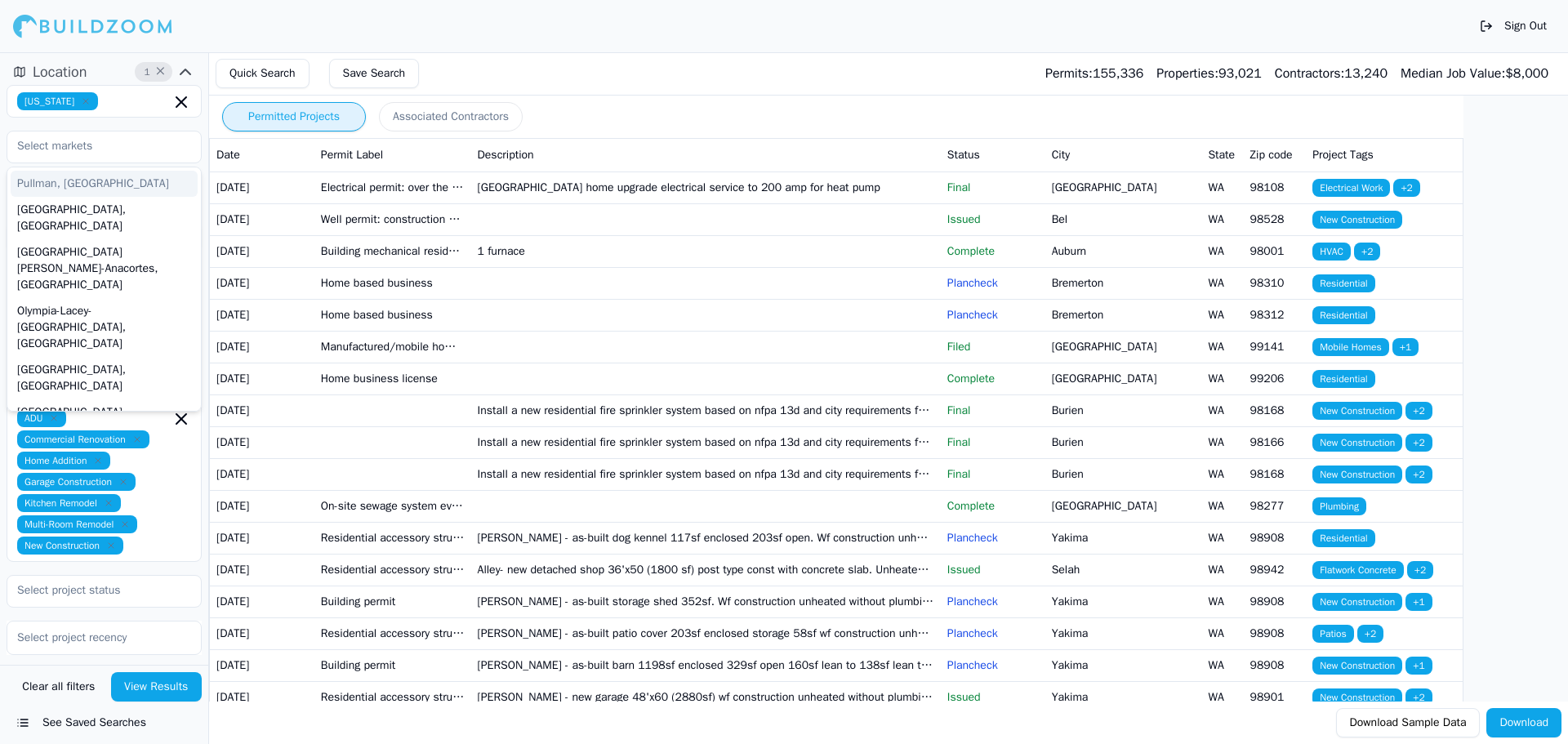 click on "Location 1 × [US_STATE] [GEOGRAPHIC_DATA], [GEOGRAPHIC_DATA] [GEOGRAPHIC_DATA], [GEOGRAPHIC_DATA] [GEOGRAPHIC_DATA][PERSON_NAME]-[GEOGRAPHIC_DATA], [GEOGRAPHIC_DATA] [GEOGRAPHIC_DATA]-[GEOGRAPHIC_DATA]-[GEOGRAPHIC_DATA], [GEOGRAPHIC_DATA] [GEOGRAPHIC_DATA], [GEOGRAPHIC_DATA] [GEOGRAPHIC_DATA], [GEOGRAPHIC_DATA] [GEOGRAPHIC_DATA]-[GEOGRAPHIC_DATA]-[GEOGRAPHIC_DATA], [GEOGRAPHIC_DATA]-[GEOGRAPHIC_DATA] [GEOGRAPHIC_DATA], [GEOGRAPHIC_DATA]-[GEOGRAPHIC_DATA] [GEOGRAPHIC_DATA], [GEOGRAPHIC_DATA] [GEOGRAPHIC_DATA], [GEOGRAPHIC_DATA] [GEOGRAPHIC_DATA]-[GEOGRAPHIC_DATA]-[GEOGRAPHIC_DATA], [GEOGRAPHIC_DATA] [GEOGRAPHIC_DATA]-[GEOGRAPHIC_DATA], [GEOGRAPHIC_DATA] [GEOGRAPHIC_DATA], [GEOGRAPHIC_DATA] [GEOGRAPHIC_DATA], [GEOGRAPHIC_DATA] [GEOGRAPHIC_DATA], [GEOGRAPHIC_DATA] [GEOGRAPHIC_DATA], [GEOGRAPHIC_DATA] [GEOGRAPHIC_DATA], [GEOGRAPHIC_DATA] [GEOGRAPHIC_DATA], [GEOGRAPHIC_DATA] [GEOGRAPHIC_DATA]-[GEOGRAPHIC_DATA]-[GEOGRAPHIC_DATA], [GEOGRAPHIC_DATA] [GEOGRAPHIC_DATA], [GEOGRAPHIC_DATA] [GEOGRAPHIC_DATA]-[GEOGRAPHIC_DATA], [GEOGRAPHIC_DATA] [GEOGRAPHIC_DATA], [GEOGRAPHIC_DATA]" at bounding box center [104, 162] 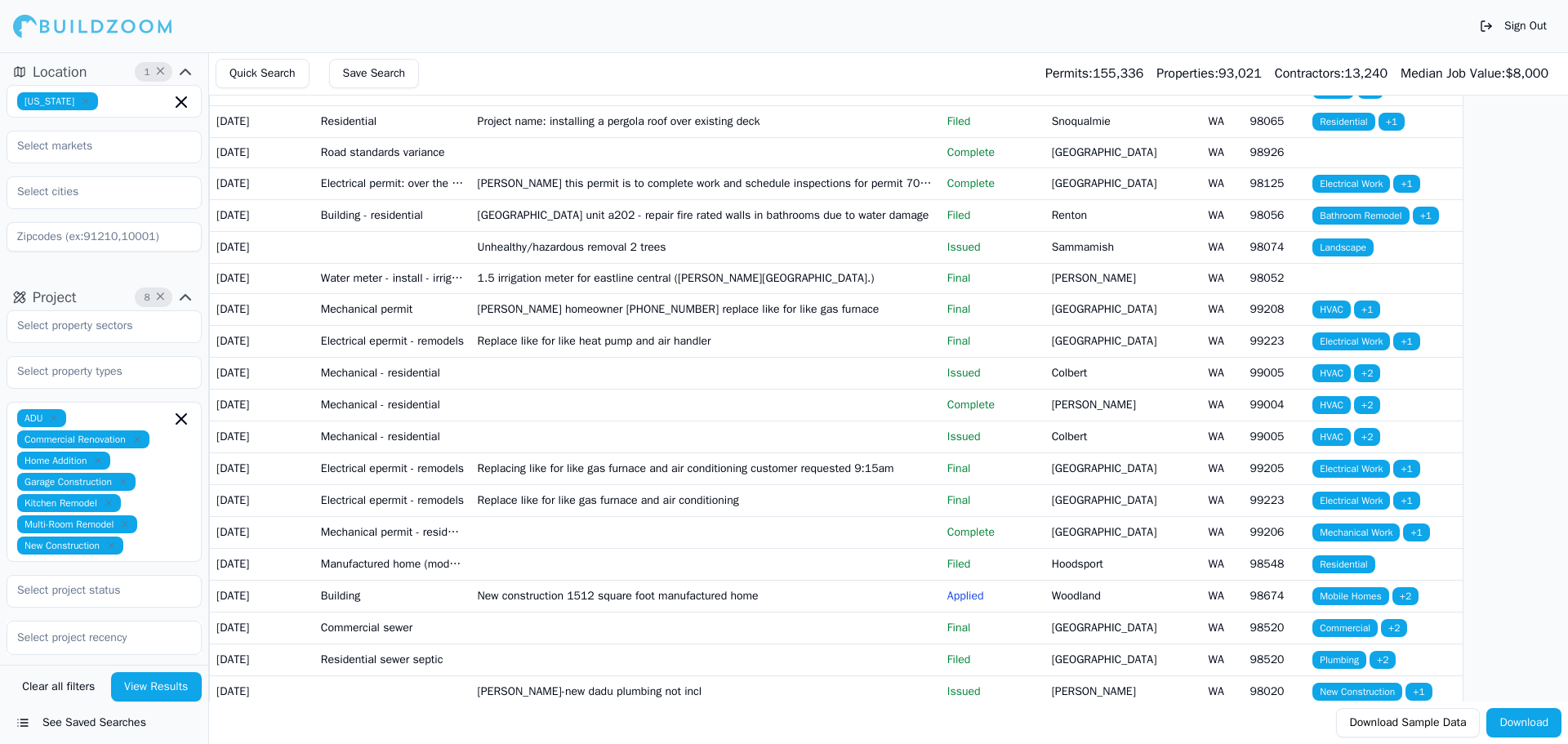 scroll, scrollTop: 572, scrollLeft: 0, axis: vertical 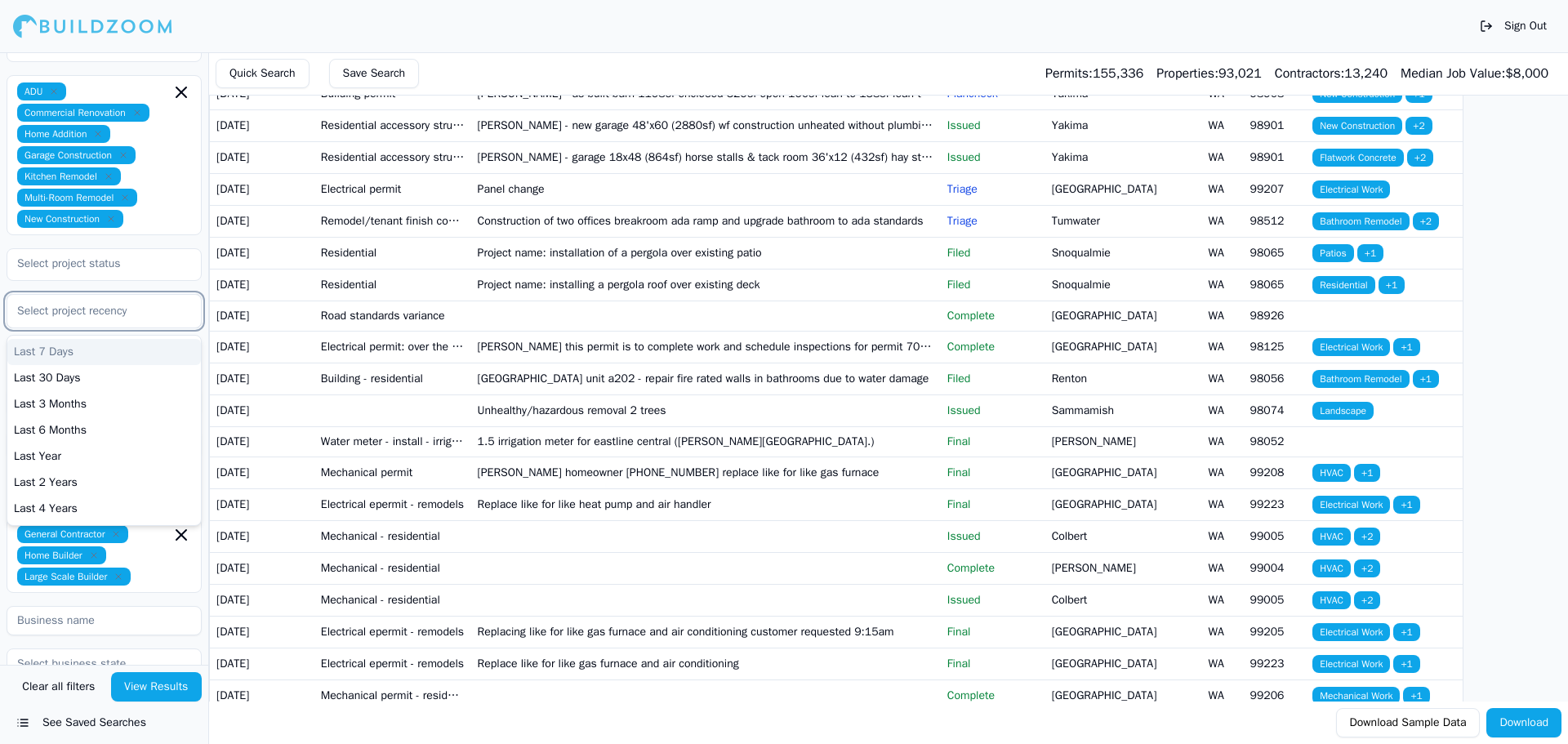 click at bounding box center [104, 311] 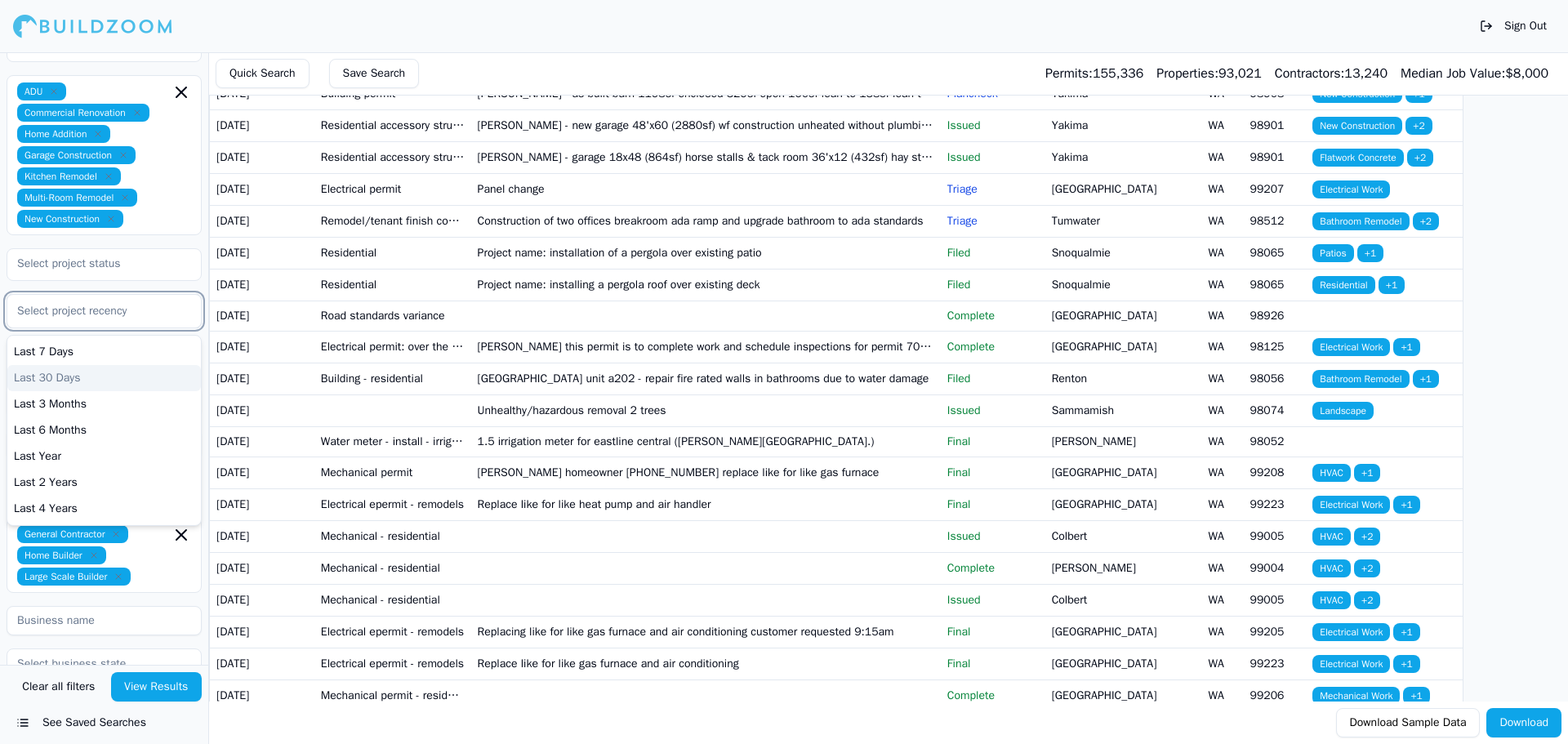 click on "Last 30 Days" at bounding box center [104, 378] 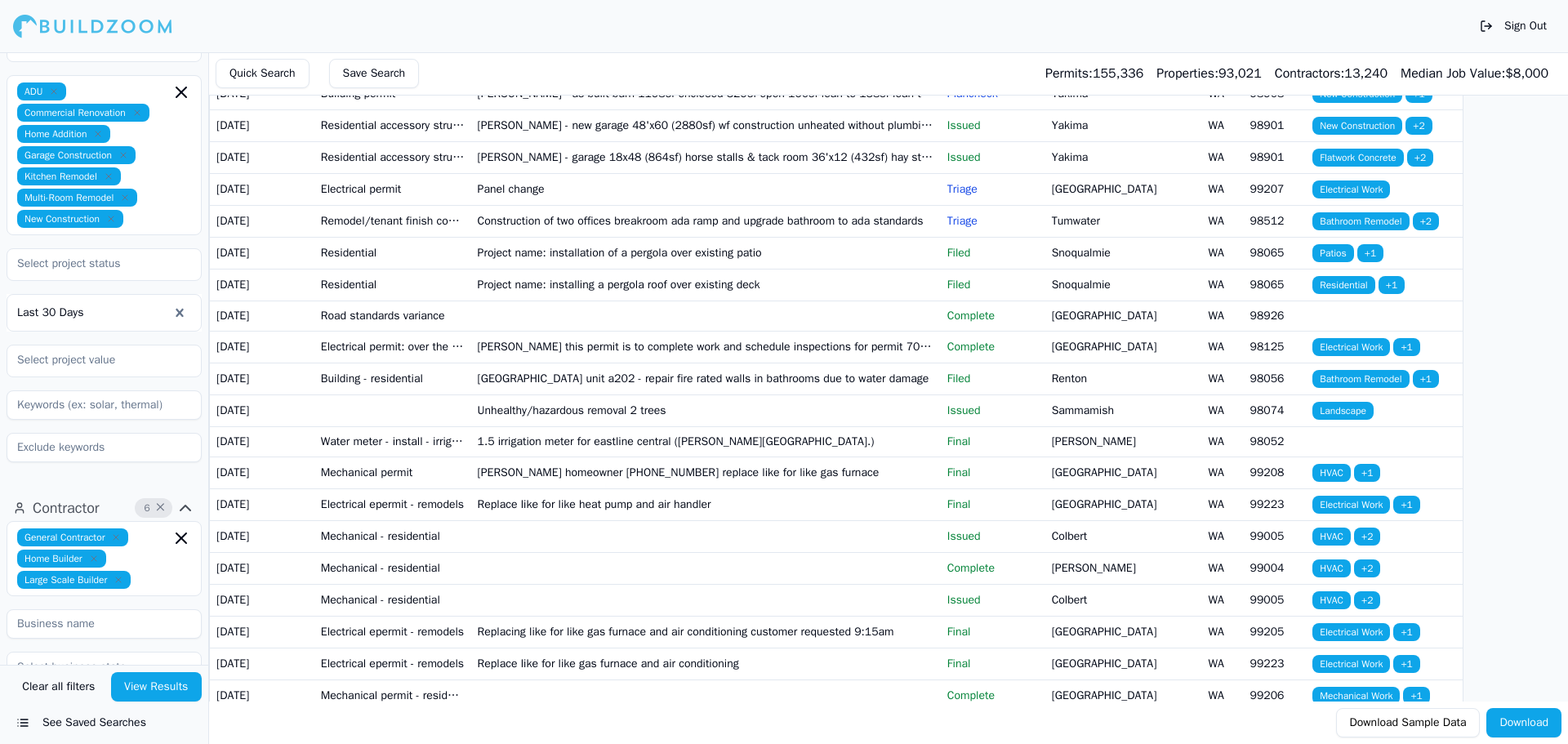drag, startPoint x: 175, startPoint y: 702, endPoint x: 174, endPoint y: 675, distance: 27.01851 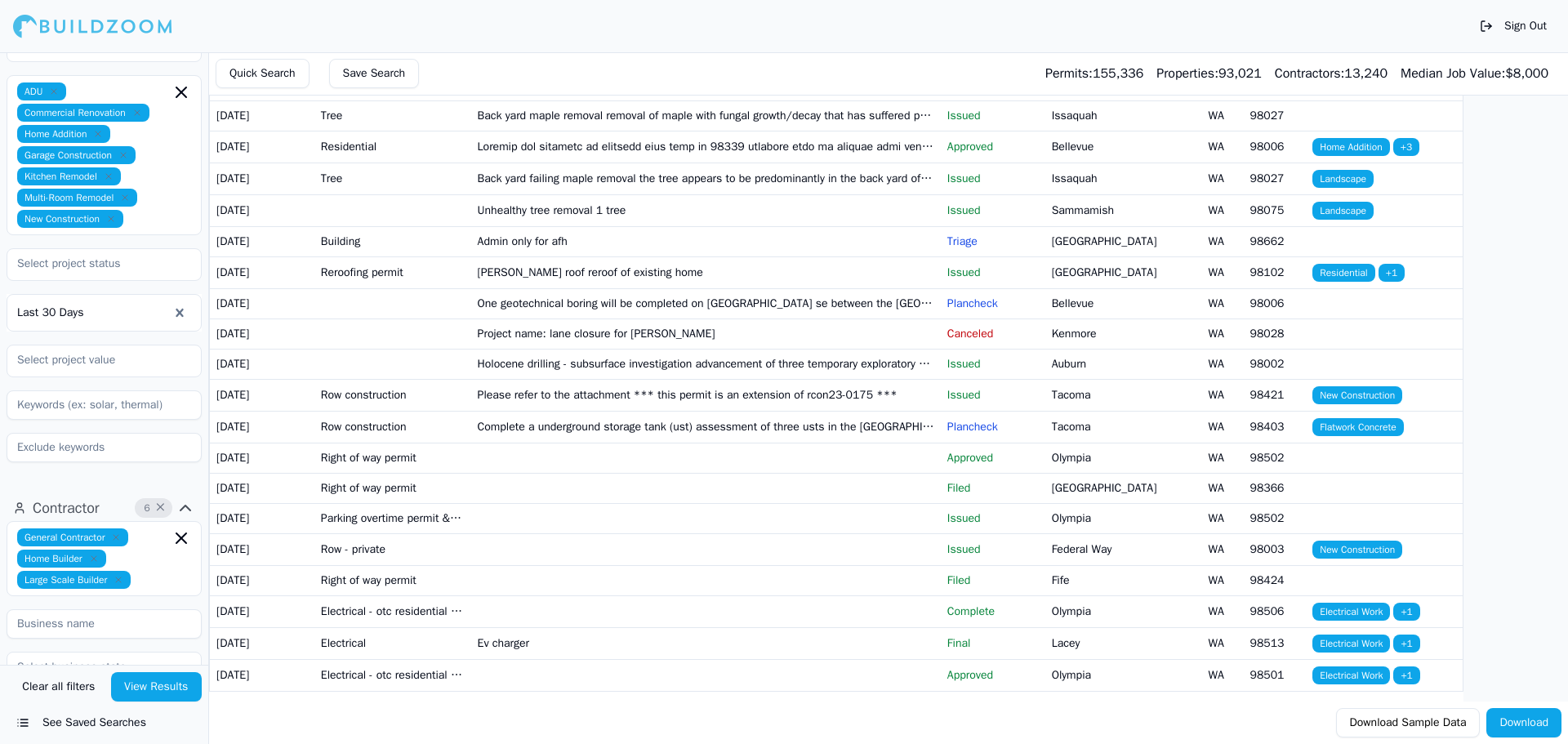 scroll, scrollTop: 3669, scrollLeft: 0, axis: vertical 